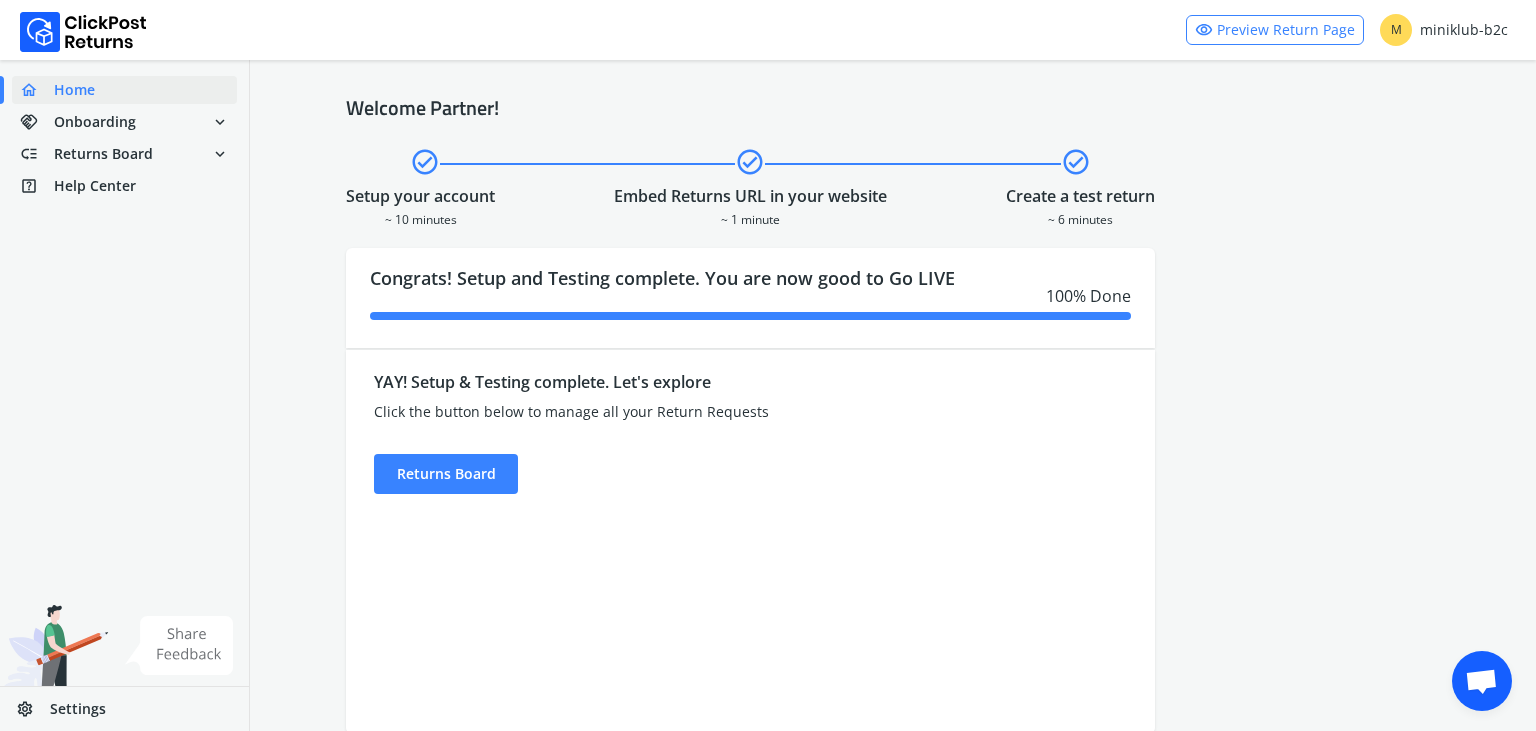 scroll, scrollTop: 0, scrollLeft: 0, axis: both 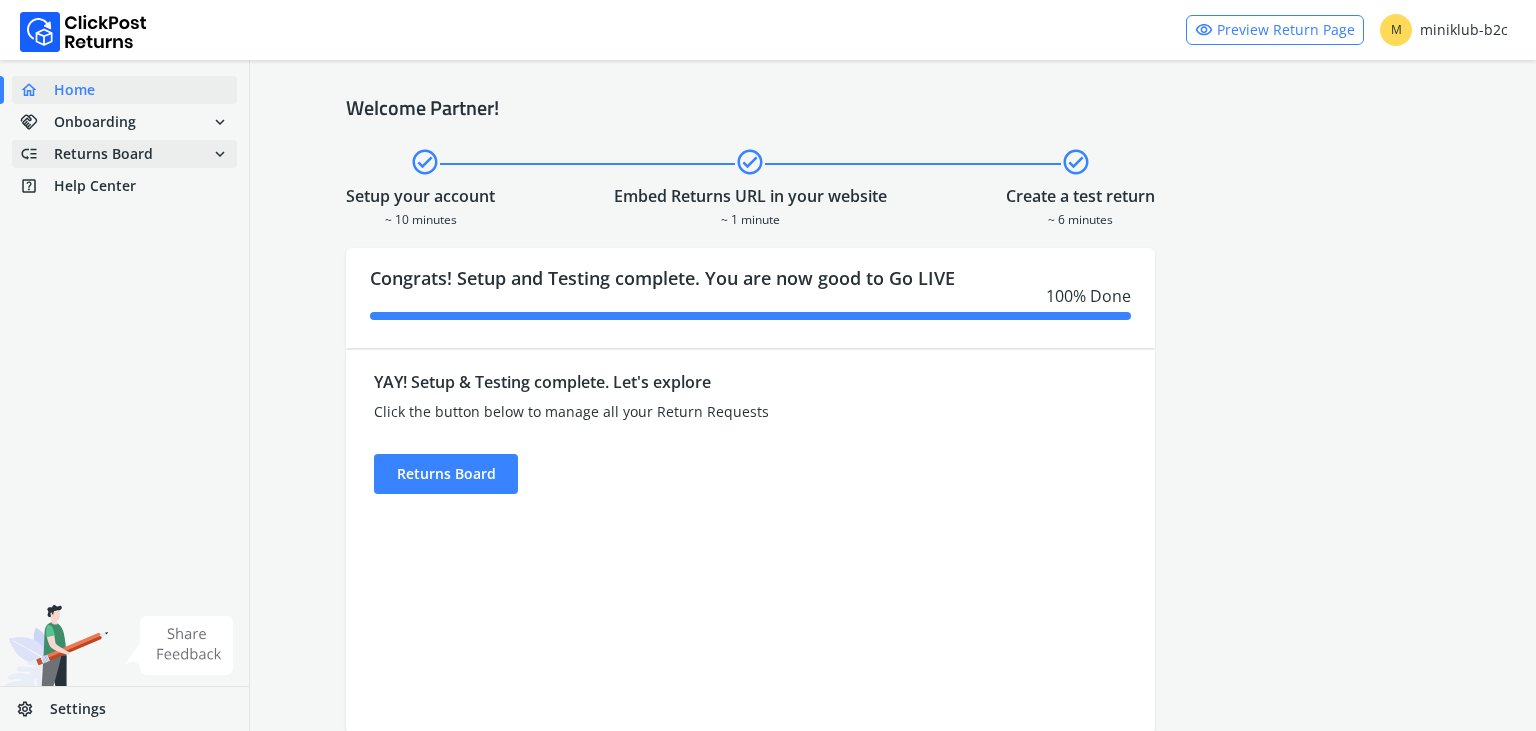 click on "low_priority Returns Board expand_more" at bounding box center [124, 154] 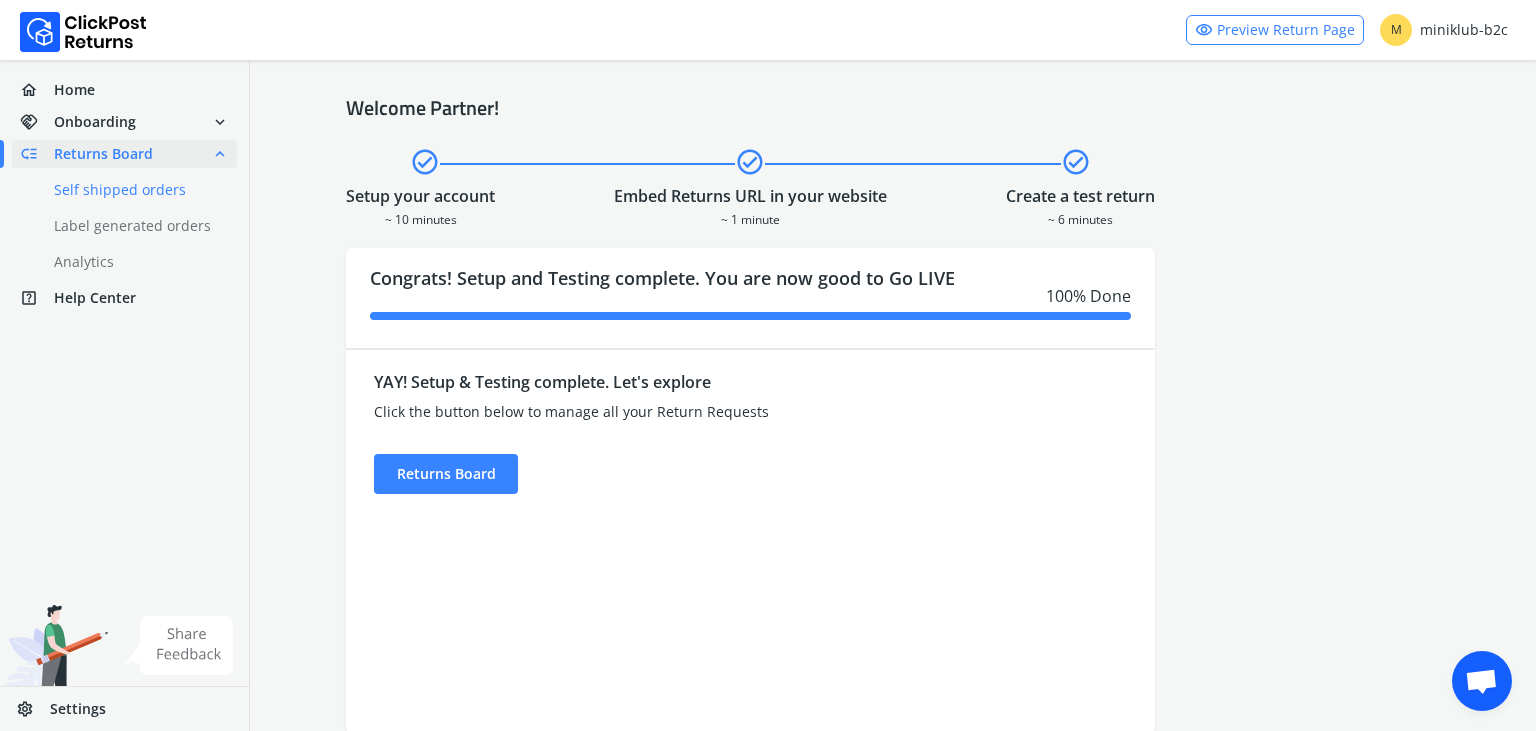 click on "done Self shipped orders" at bounding box center (136, 190) 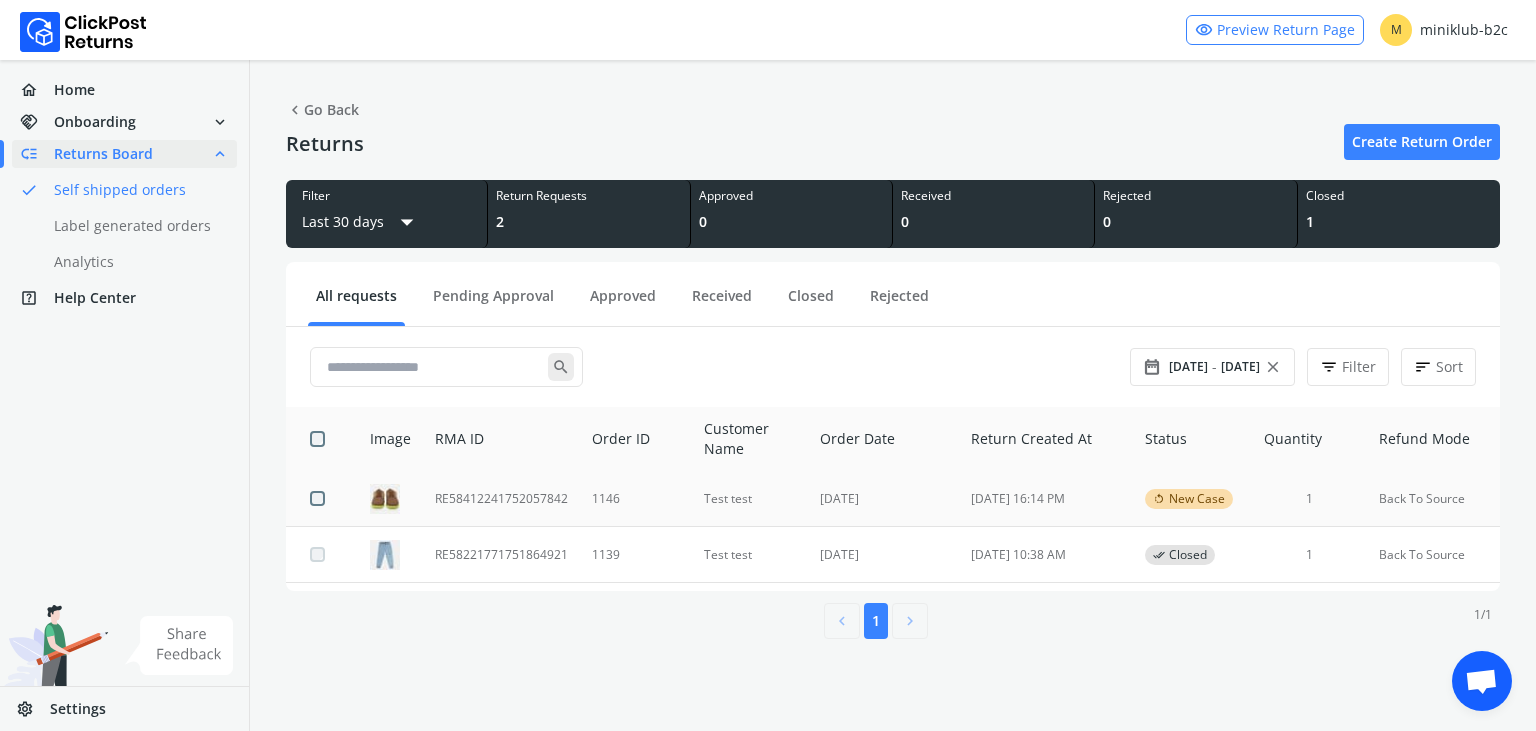 click on "RE58412241752057842" at bounding box center [501, 499] 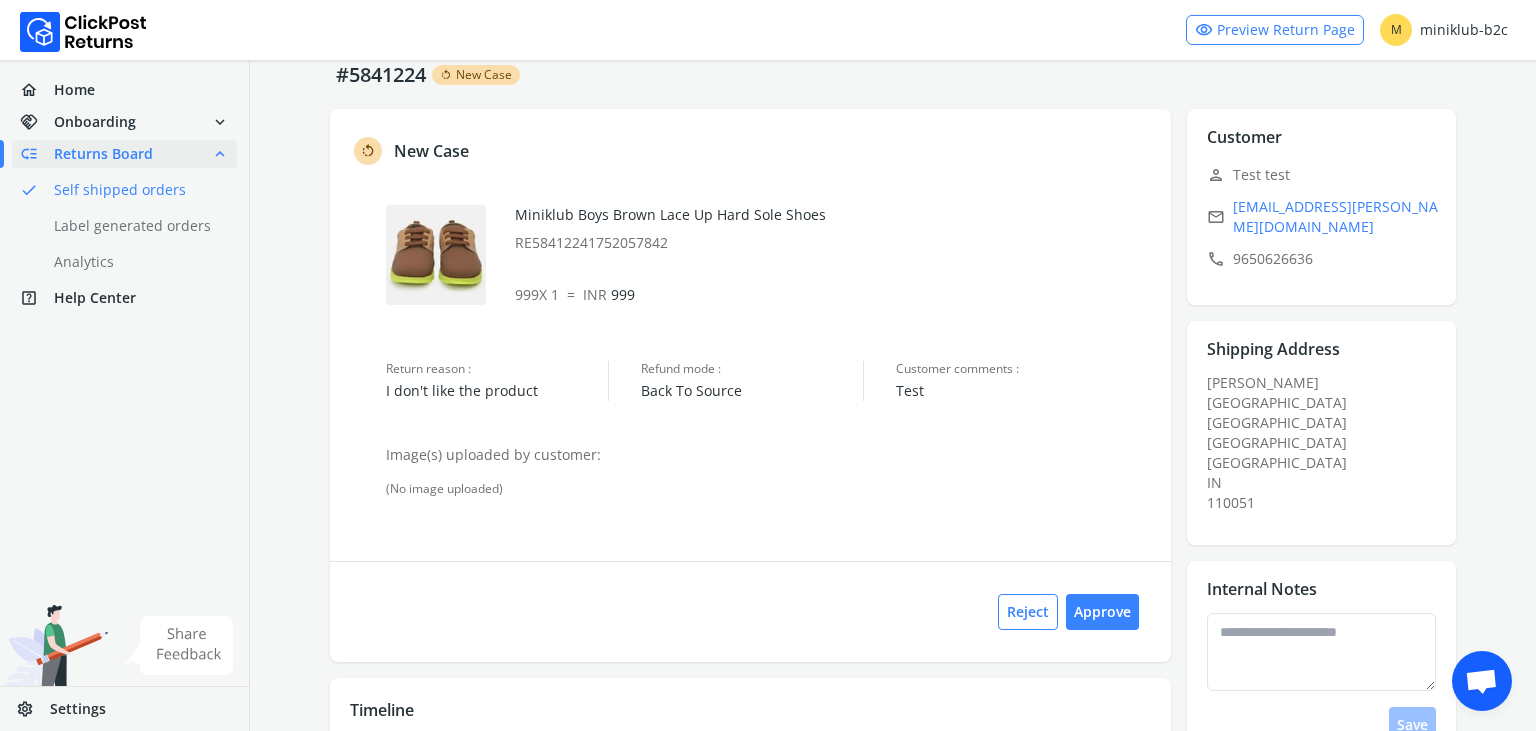 scroll, scrollTop: 0, scrollLeft: 0, axis: both 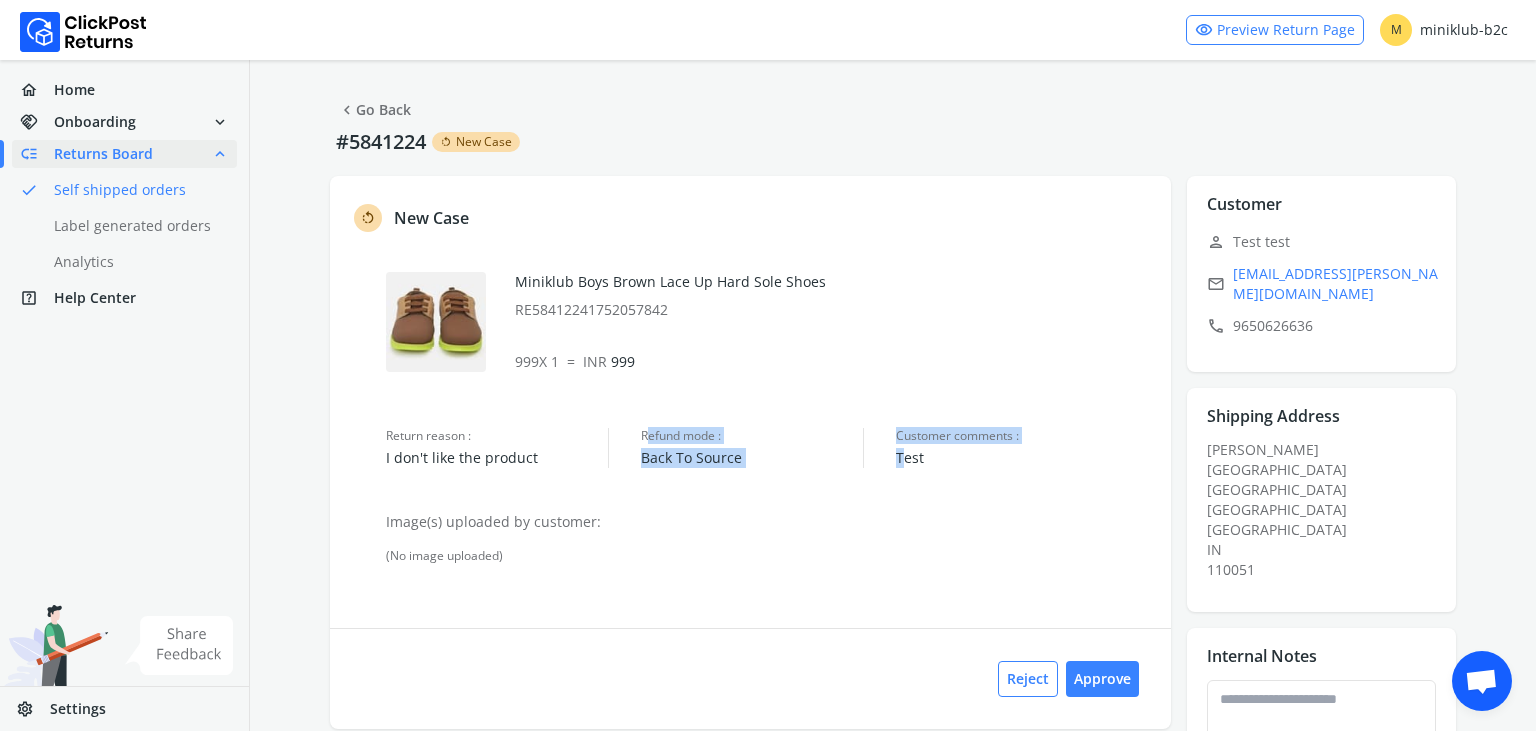 drag, startPoint x: 647, startPoint y: 436, endPoint x: 934, endPoint y: 453, distance: 287.50305 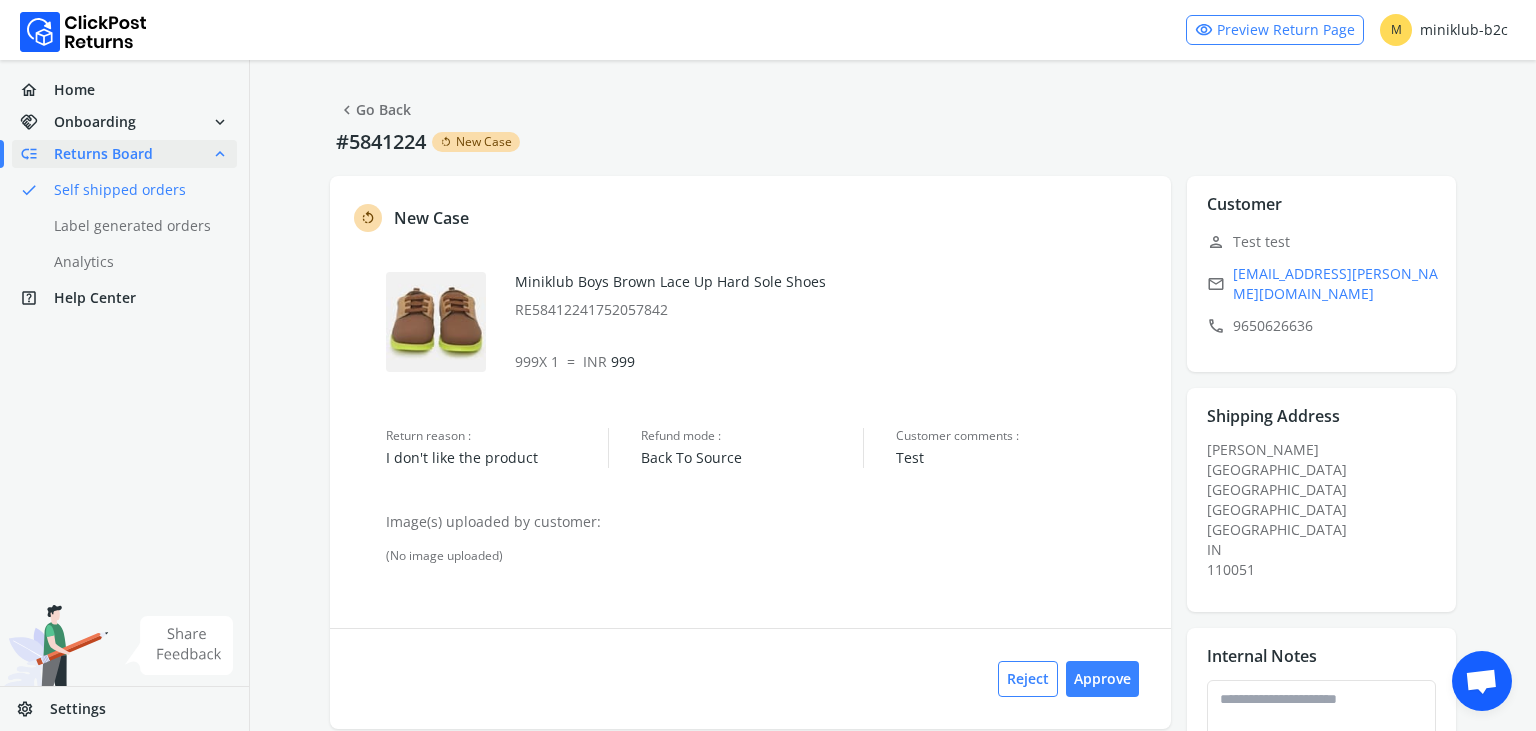 click on "Test" at bounding box center [1023, 458] 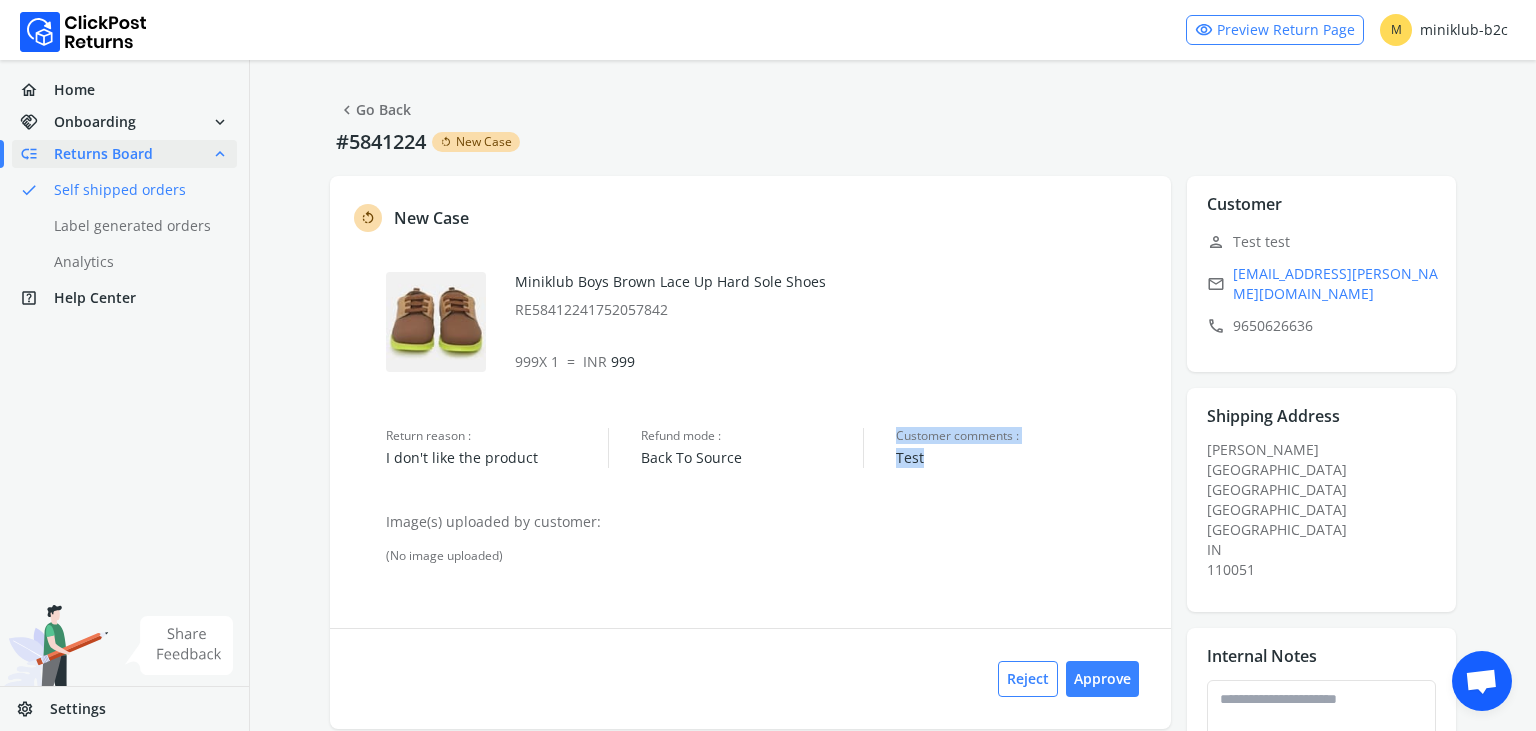 drag, startPoint x: 945, startPoint y: 452, endPoint x: 901, endPoint y: 432, distance: 48.332184 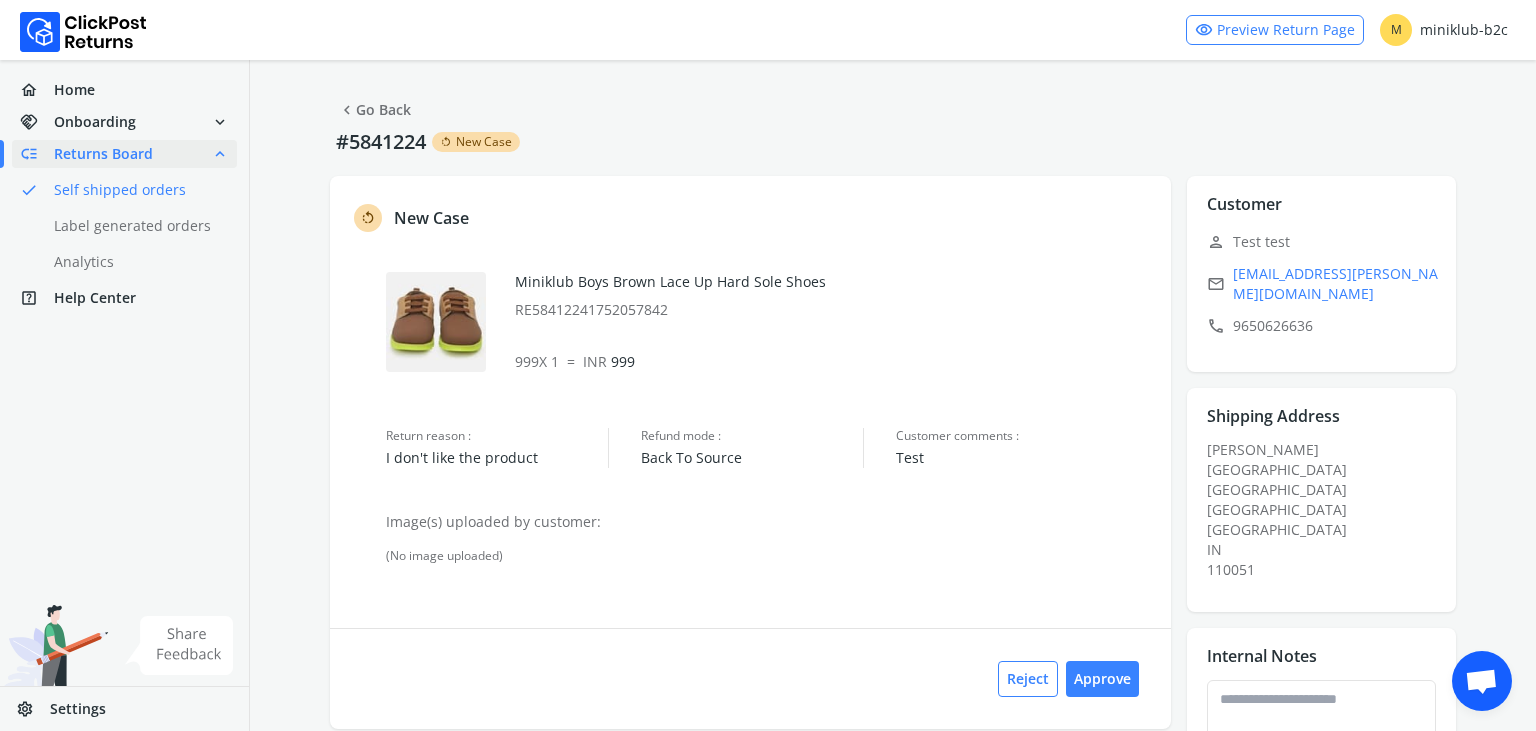 click on "Miniklub Boys Brown Lace Up Hard Sole Shoes RE58412241752057842 999  X   1 = INR 999" at bounding box center (768, 326) 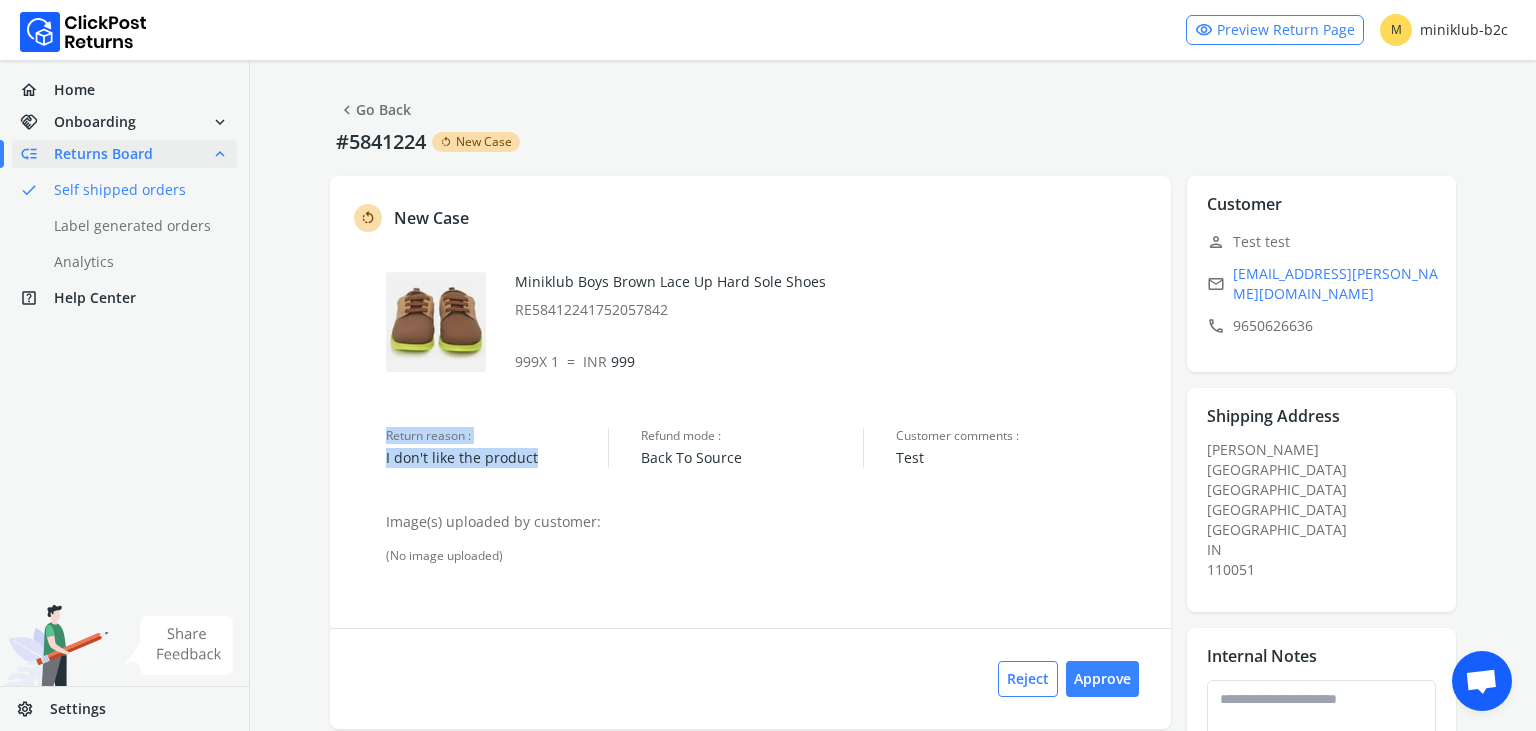 drag, startPoint x: 576, startPoint y: 458, endPoint x: 370, endPoint y: 423, distance: 208.95215 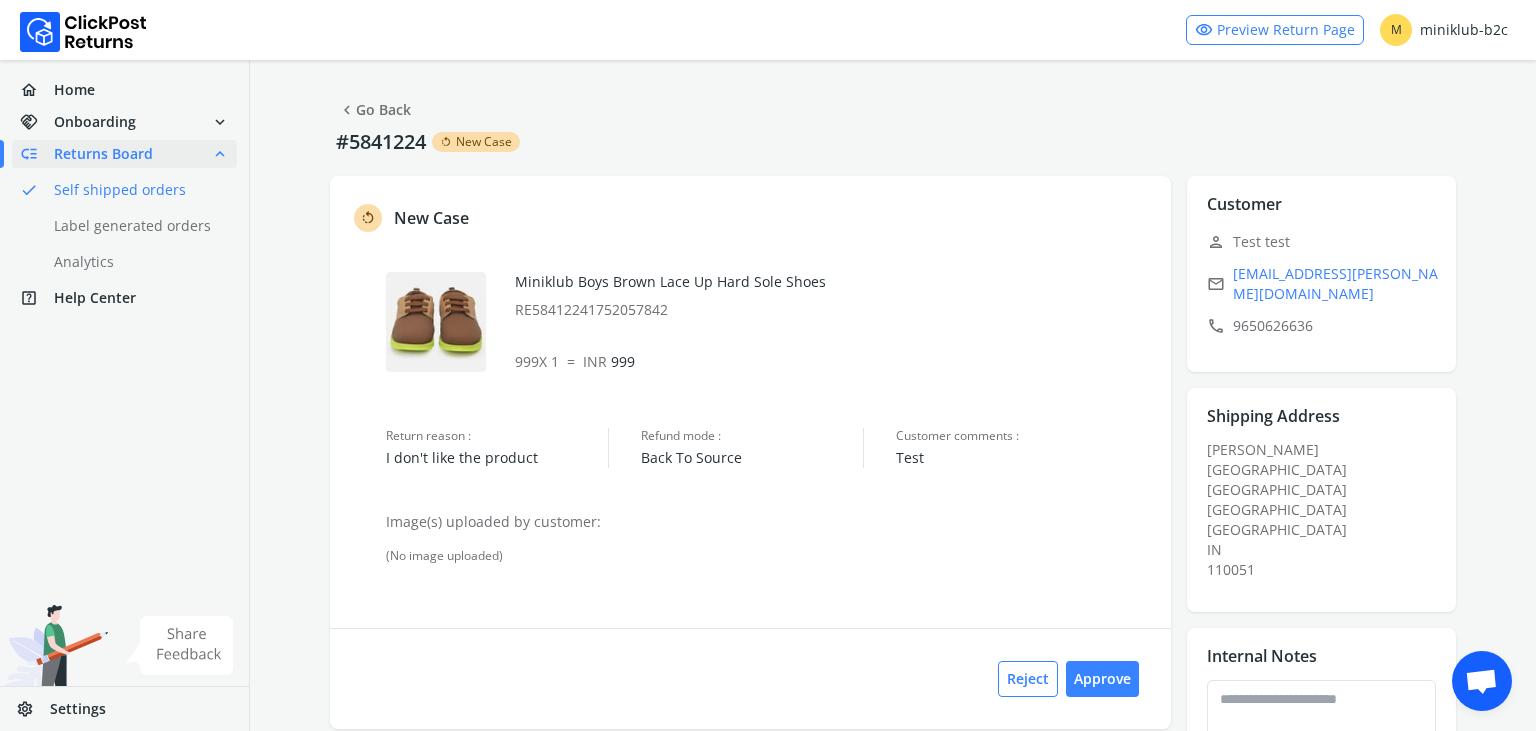 click on "rotate_left New Case Miniklub Boys Brown Lace Up Hard Sole Shoes RE58412241752057842 999  X   1 = INR 999 Return reason : I don't like the product Refund mode : Back To Source Customer comments : Test Image(s) uploaded by customer: (No image uploaded) Reject Approve" at bounding box center (750, 452) 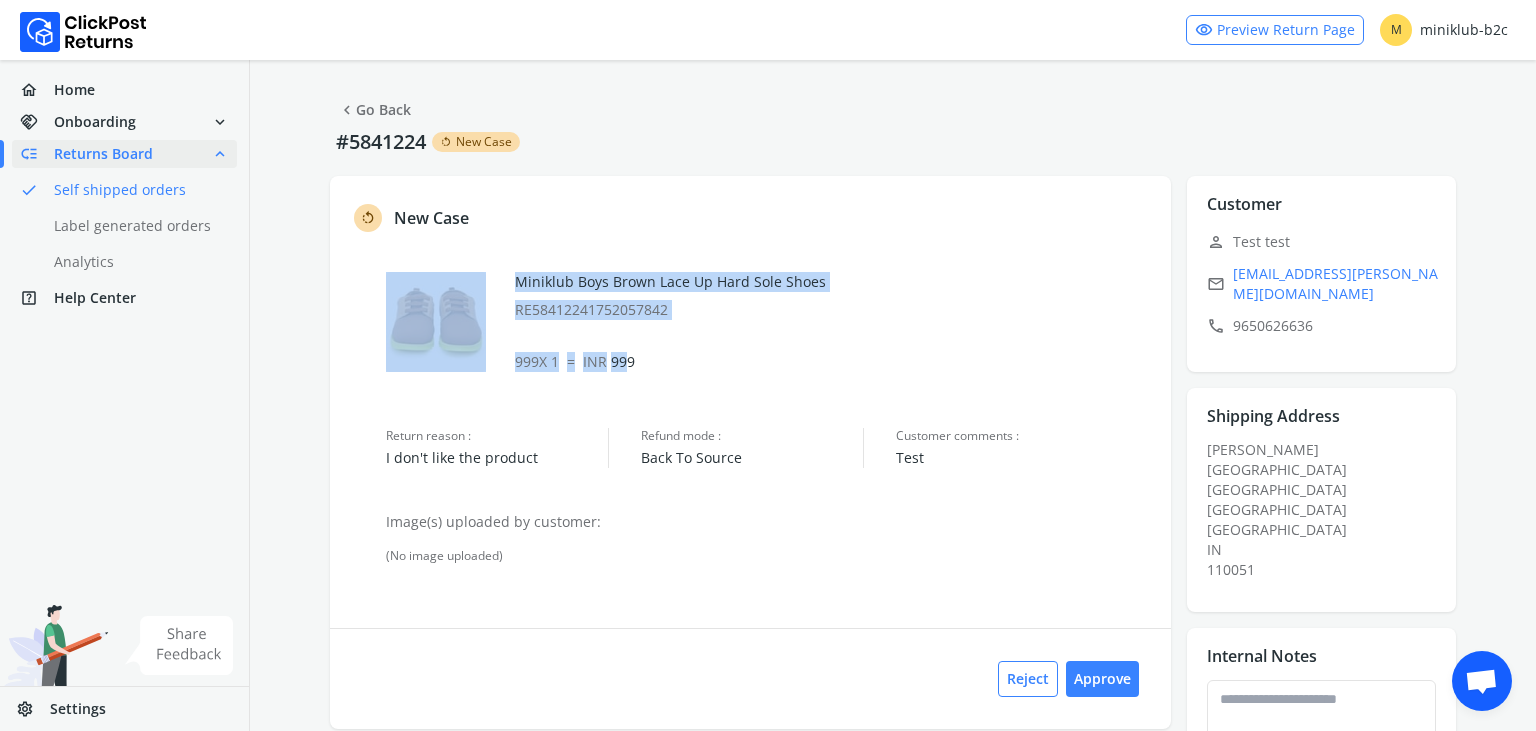 drag, startPoint x: 539, startPoint y: 348, endPoint x: 488, endPoint y: 344, distance: 51.156624 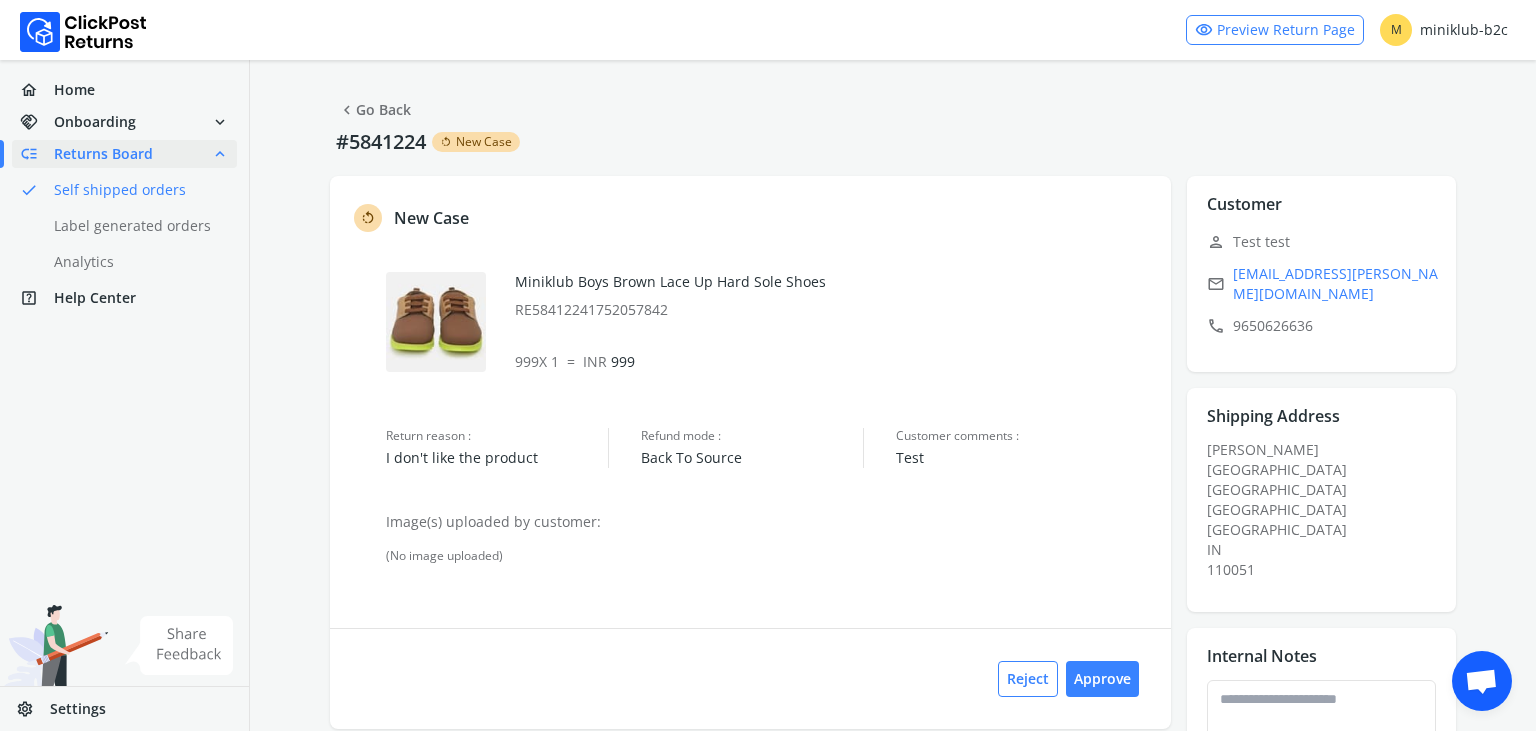 click on "999  X   1 = INR 999" at bounding box center [832, 362] 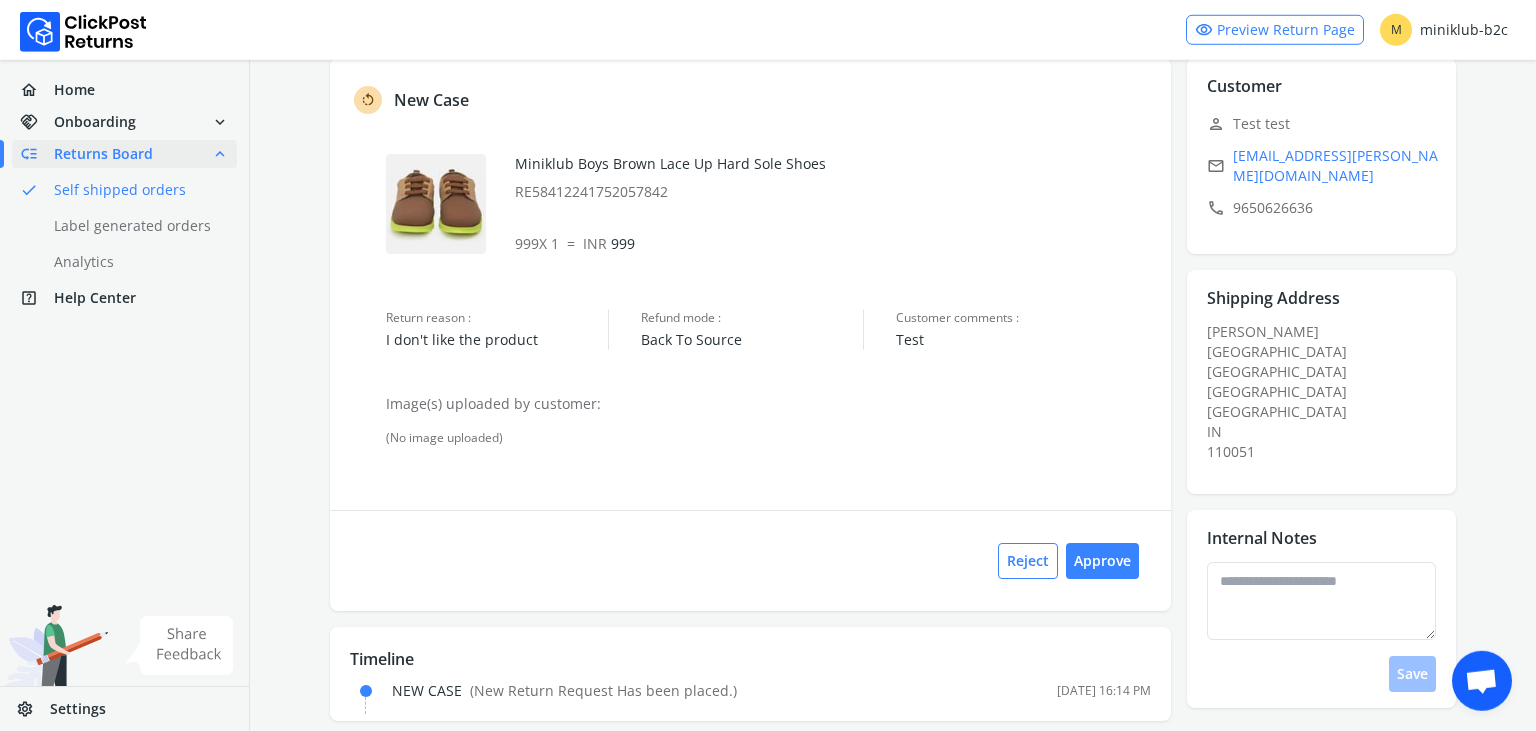 scroll, scrollTop: 140, scrollLeft: 0, axis: vertical 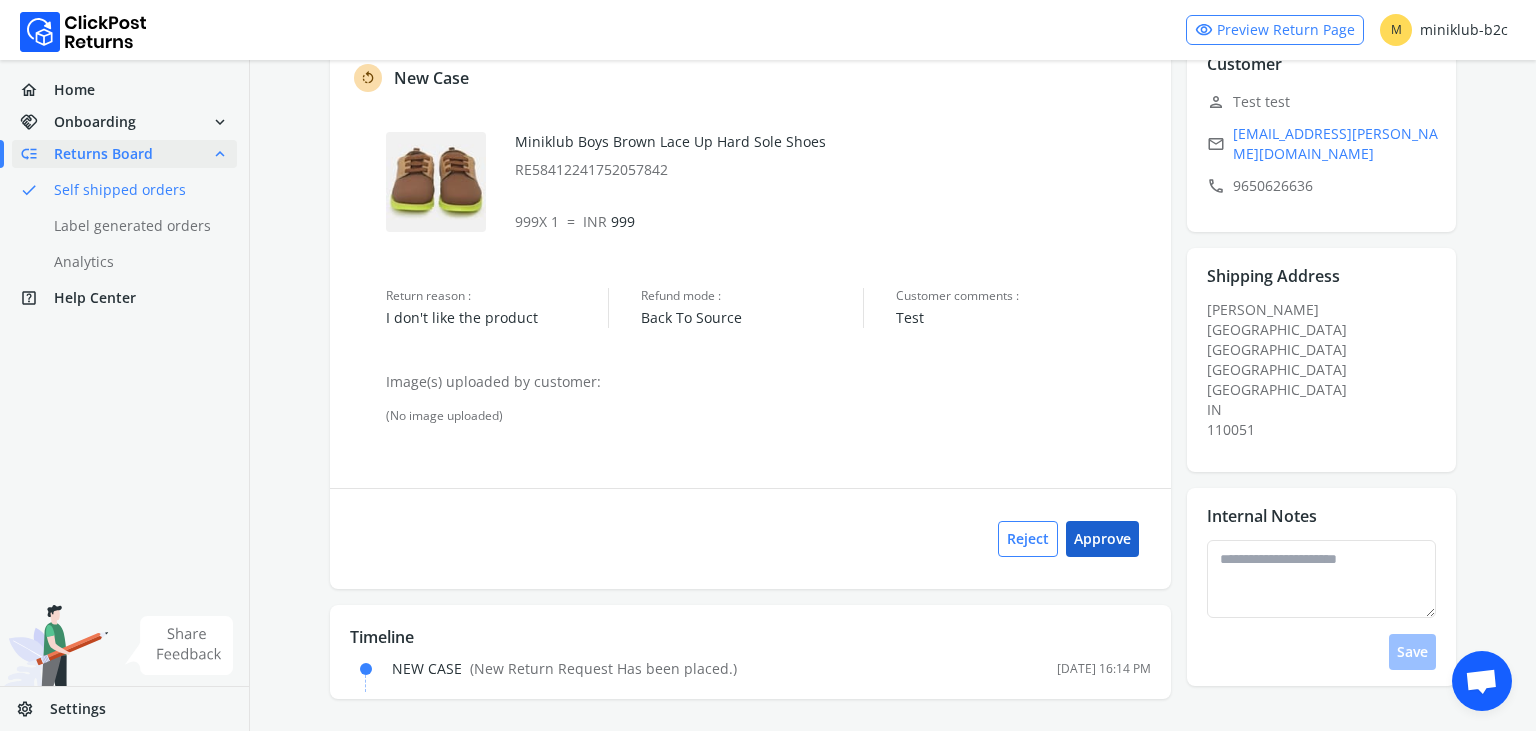 click on "Approve" at bounding box center (1102, 539) 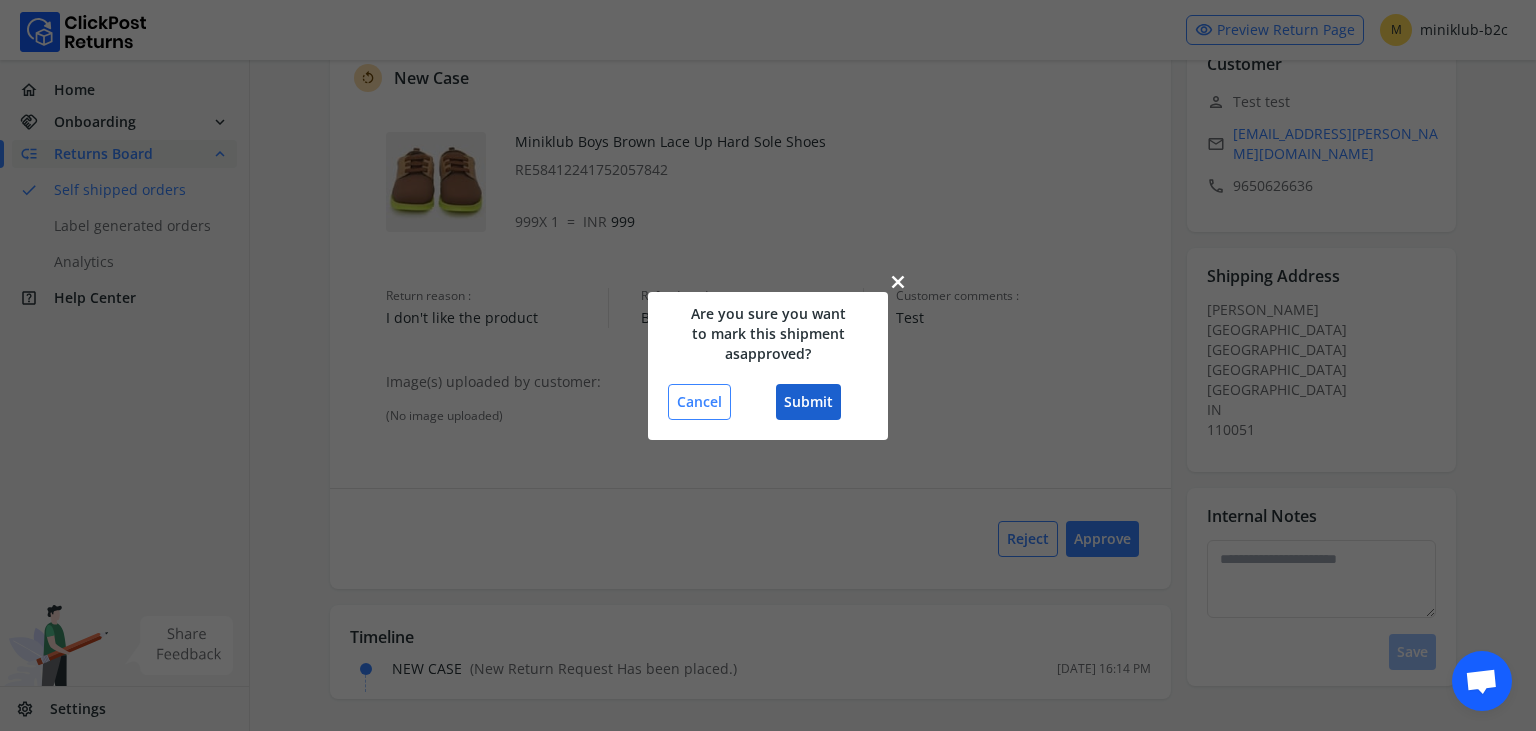 click on "Submit" at bounding box center [808, 402] 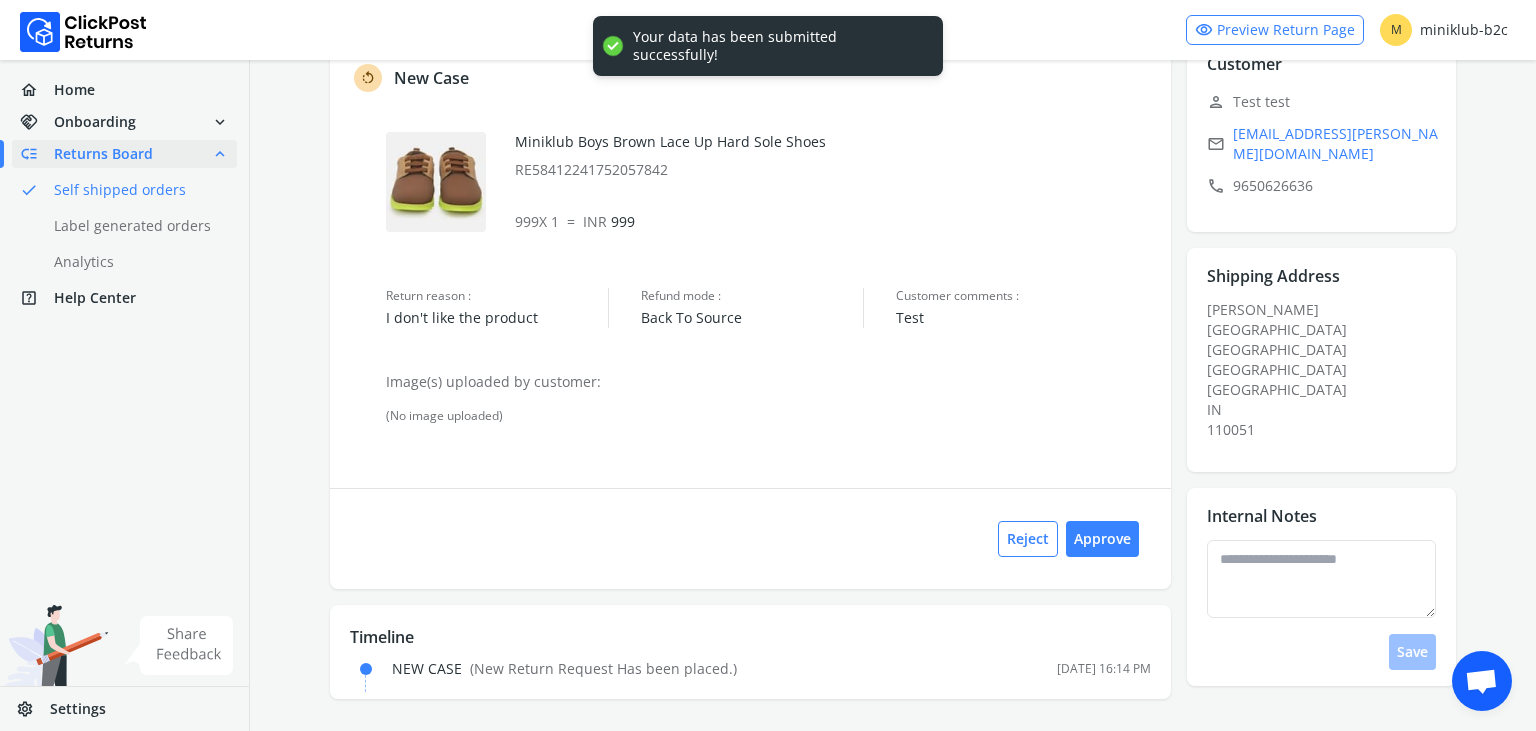 scroll, scrollTop: 0, scrollLeft: 0, axis: both 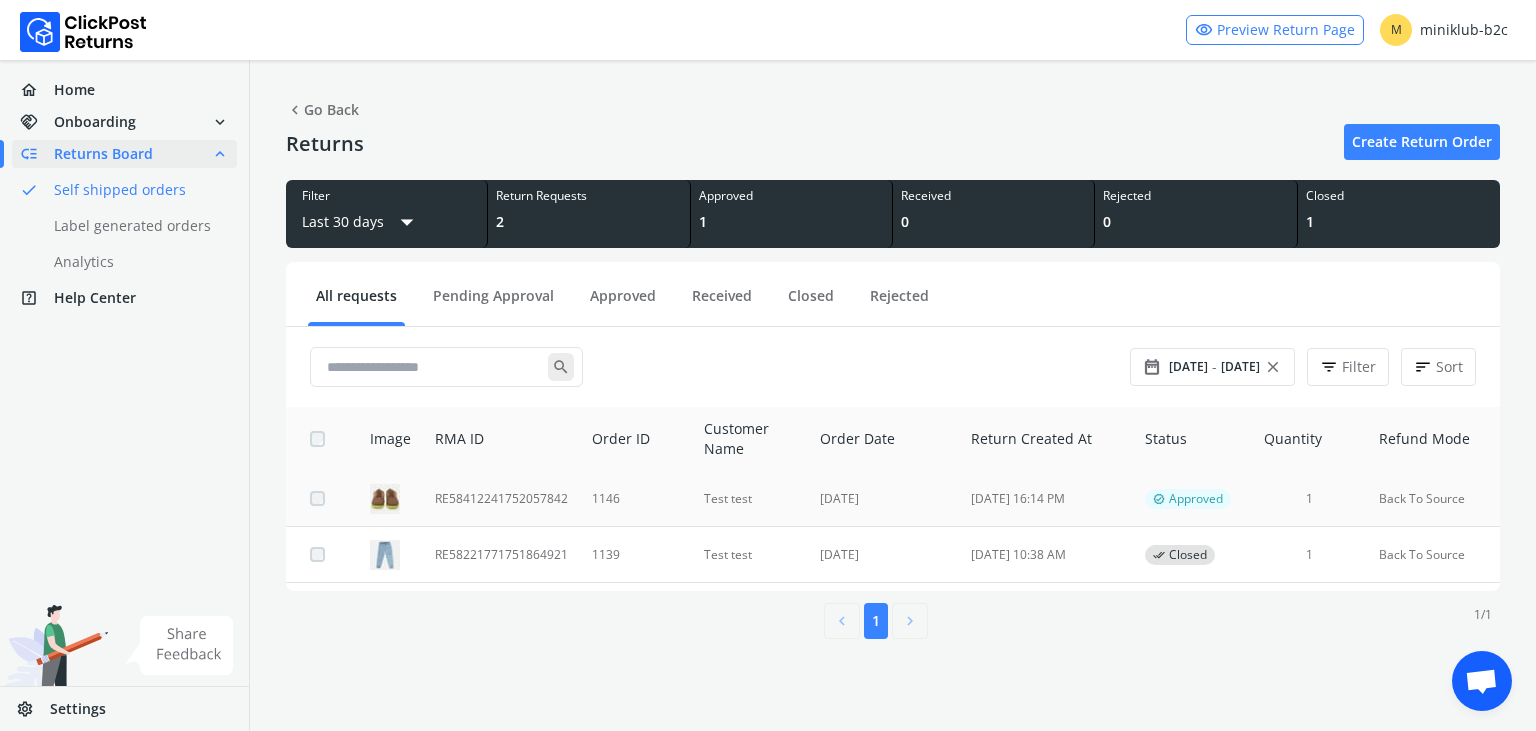 click on "RE58412241752057842" at bounding box center (501, 499) 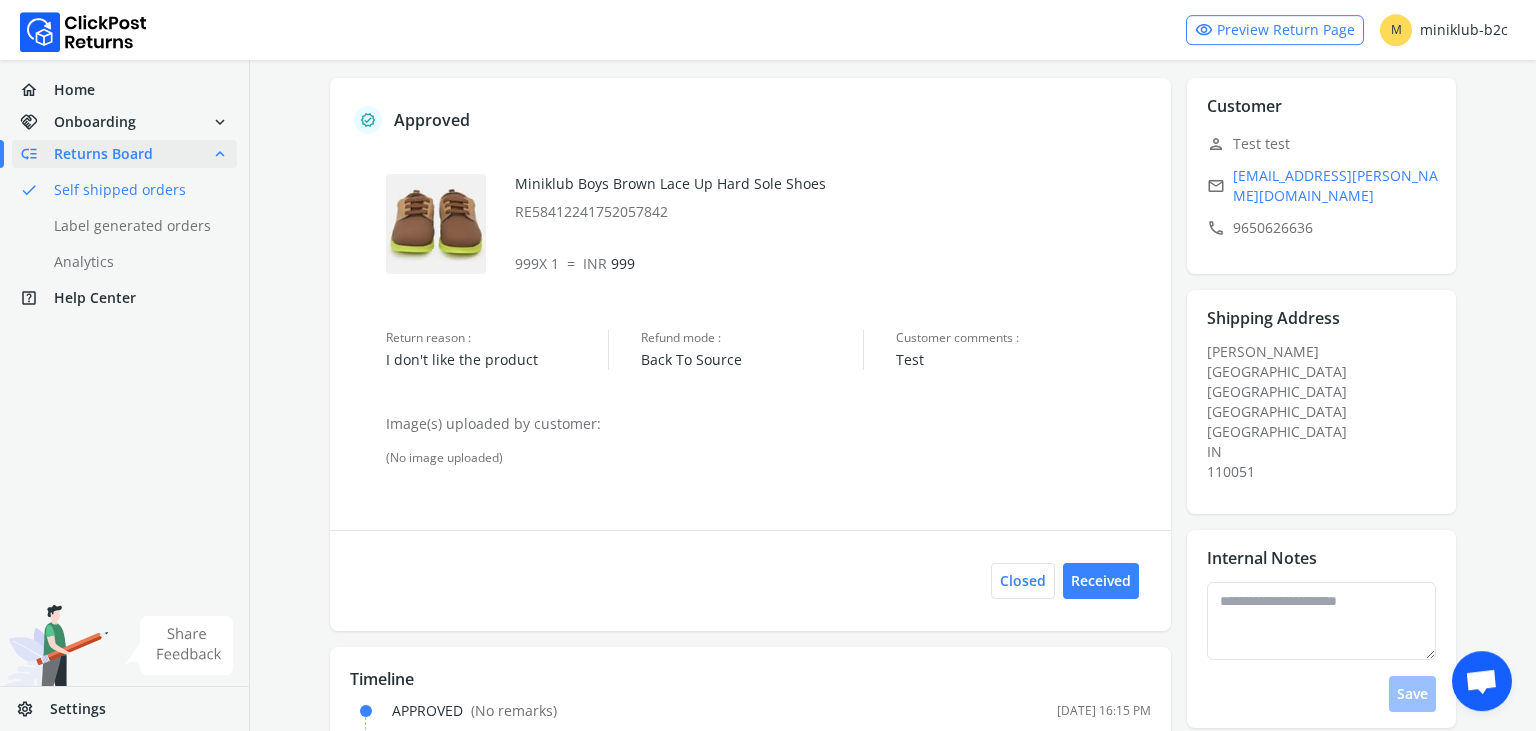 scroll, scrollTop: 105, scrollLeft: 0, axis: vertical 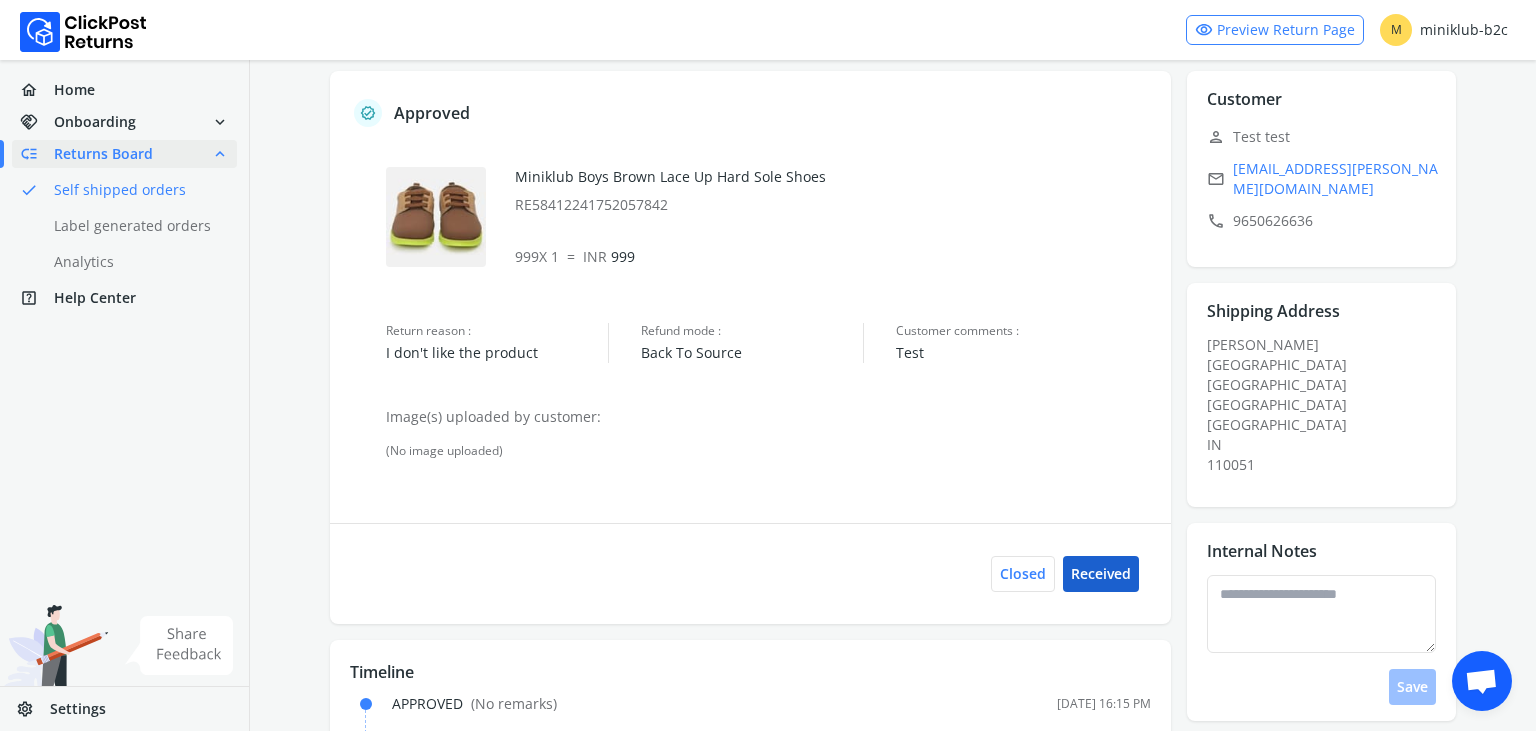 click on "Received" at bounding box center [1101, 574] 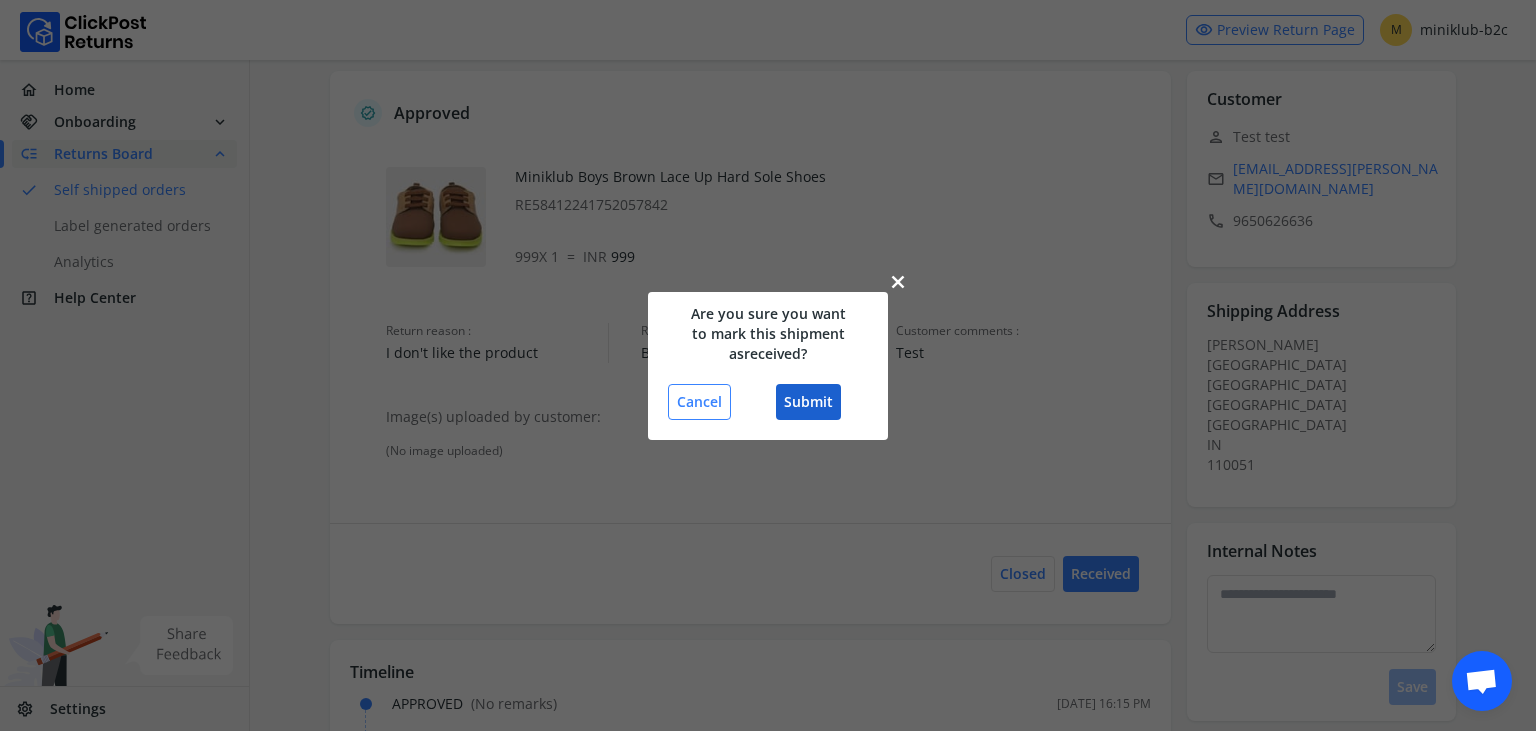 click on "Submit" at bounding box center (808, 402) 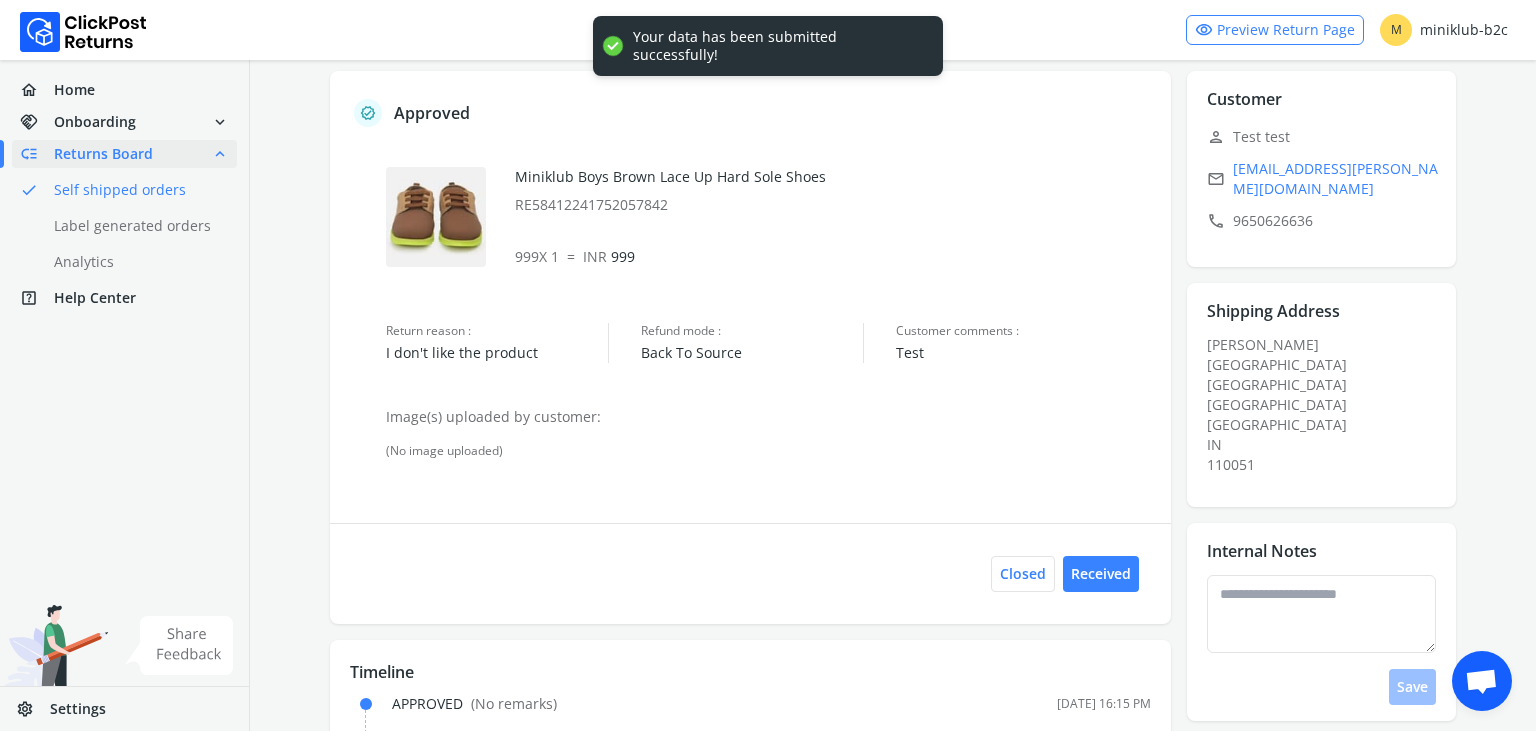 scroll, scrollTop: 0, scrollLeft: 0, axis: both 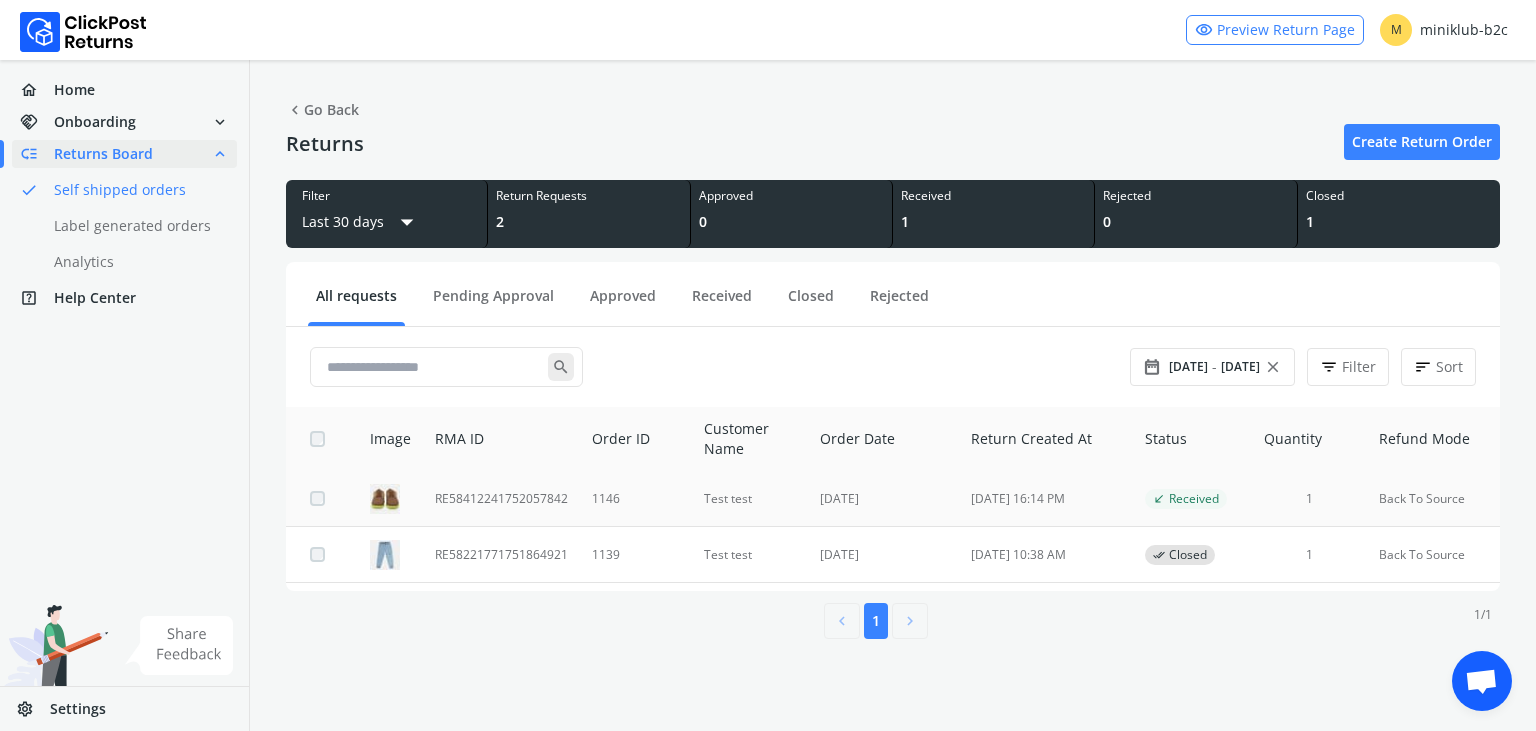 click on "RE58412241752057842" at bounding box center [501, 499] 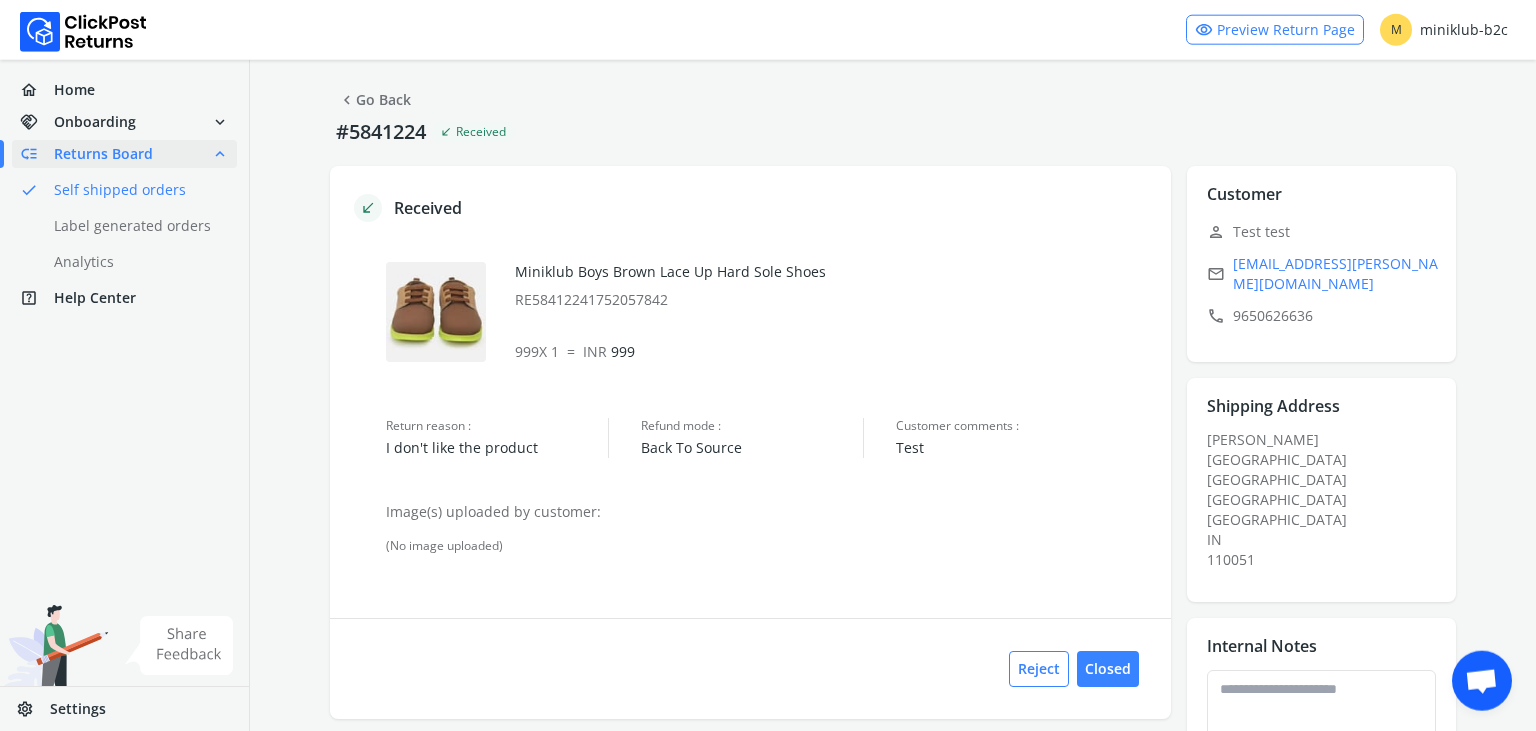 scroll, scrollTop: 105, scrollLeft: 0, axis: vertical 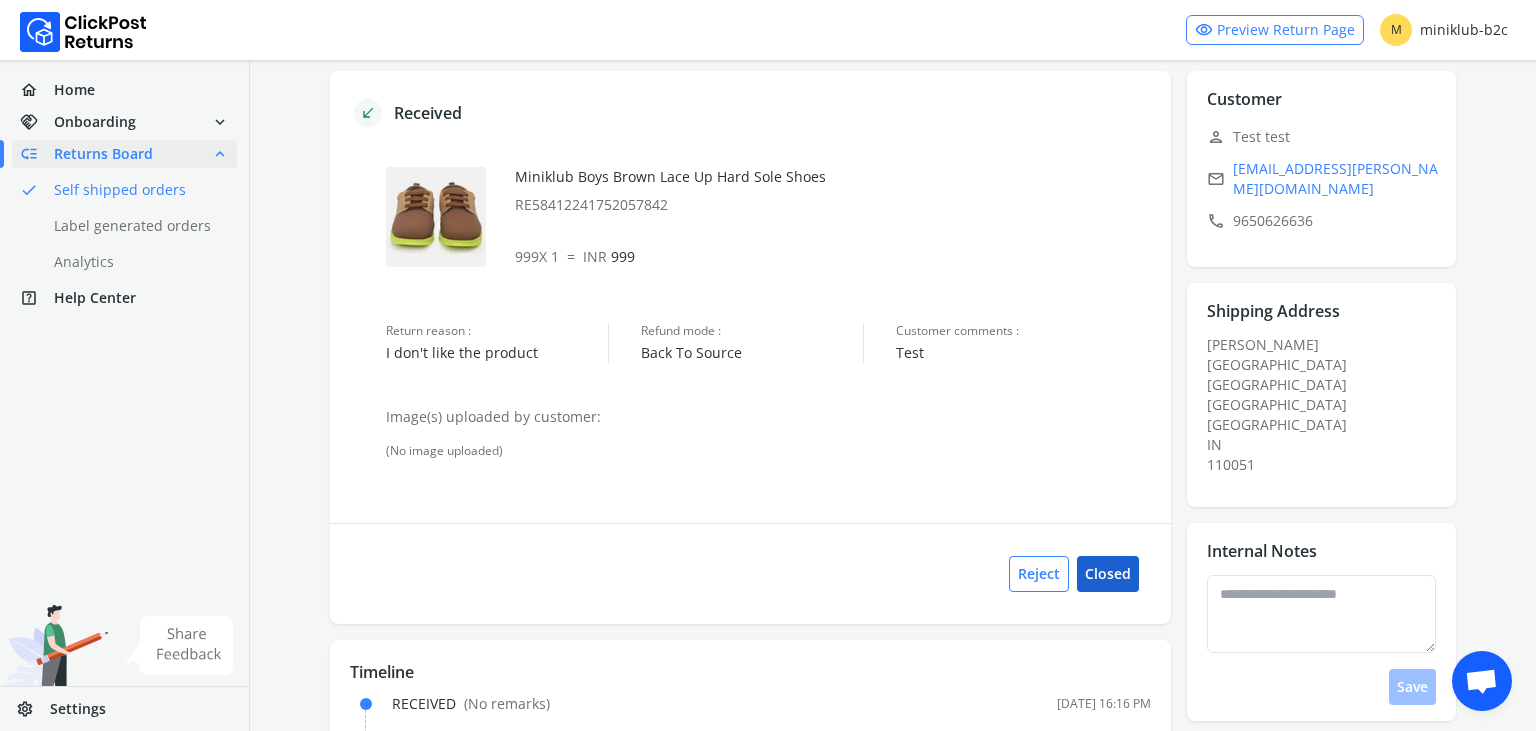click on "Closed" at bounding box center [1108, 574] 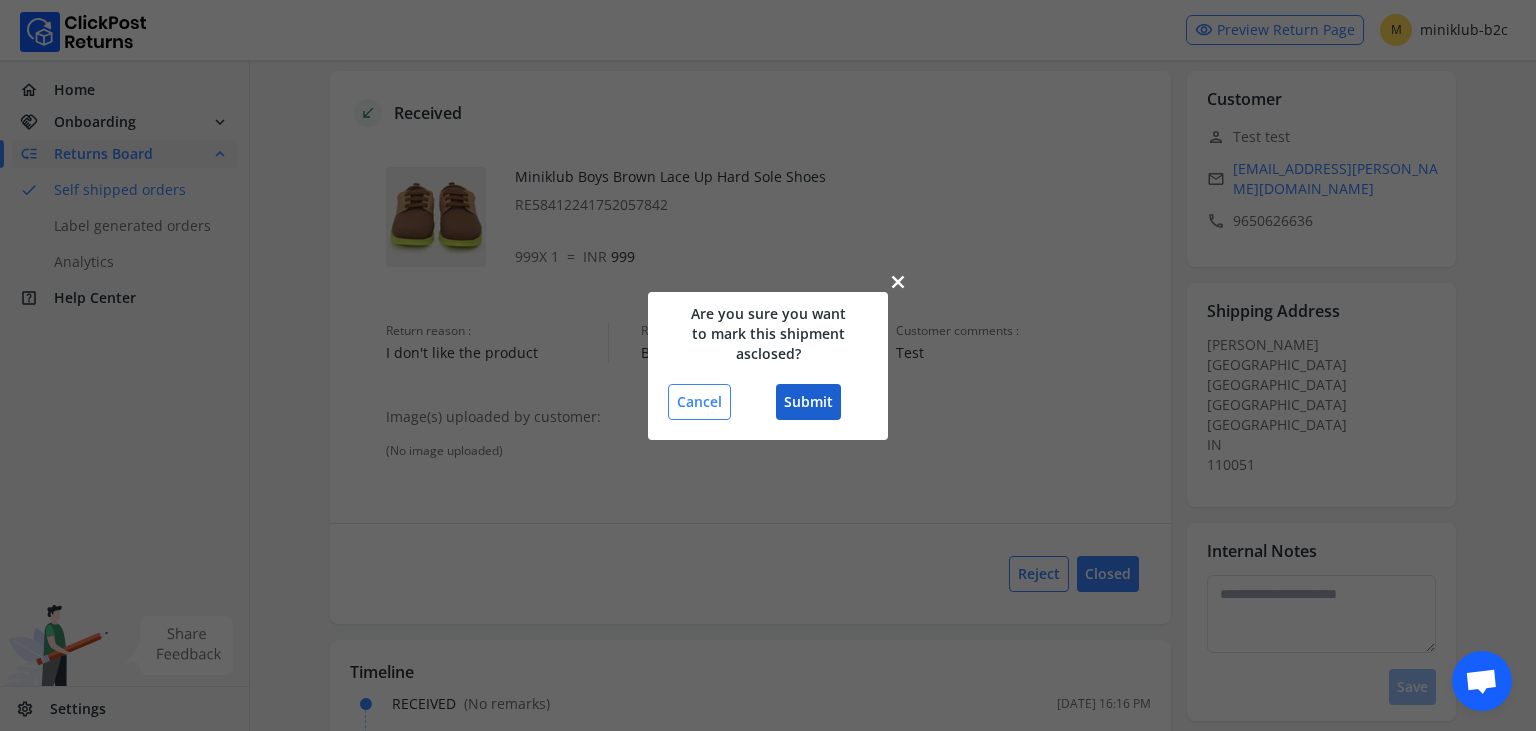 click on "Submit" at bounding box center [808, 402] 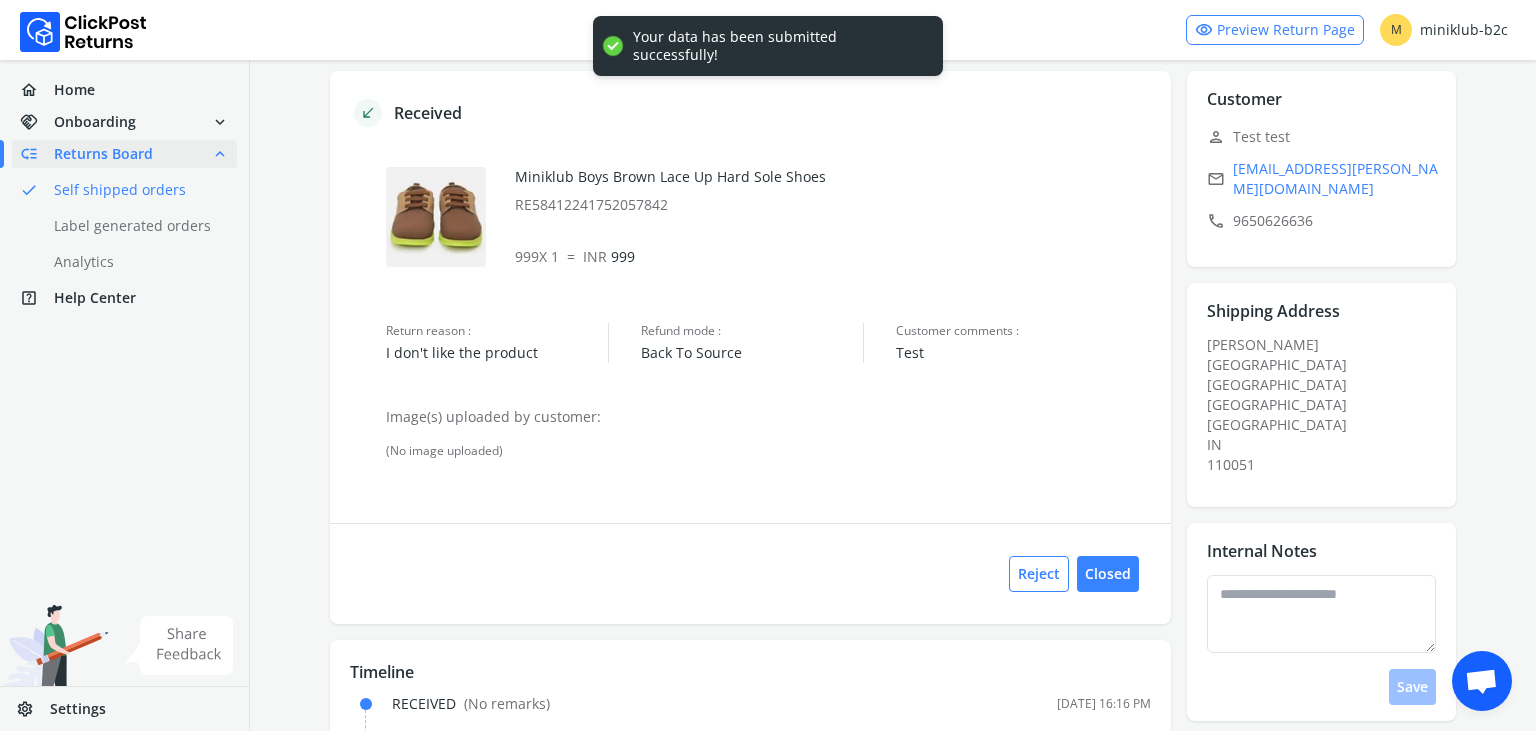 scroll, scrollTop: 0, scrollLeft: 0, axis: both 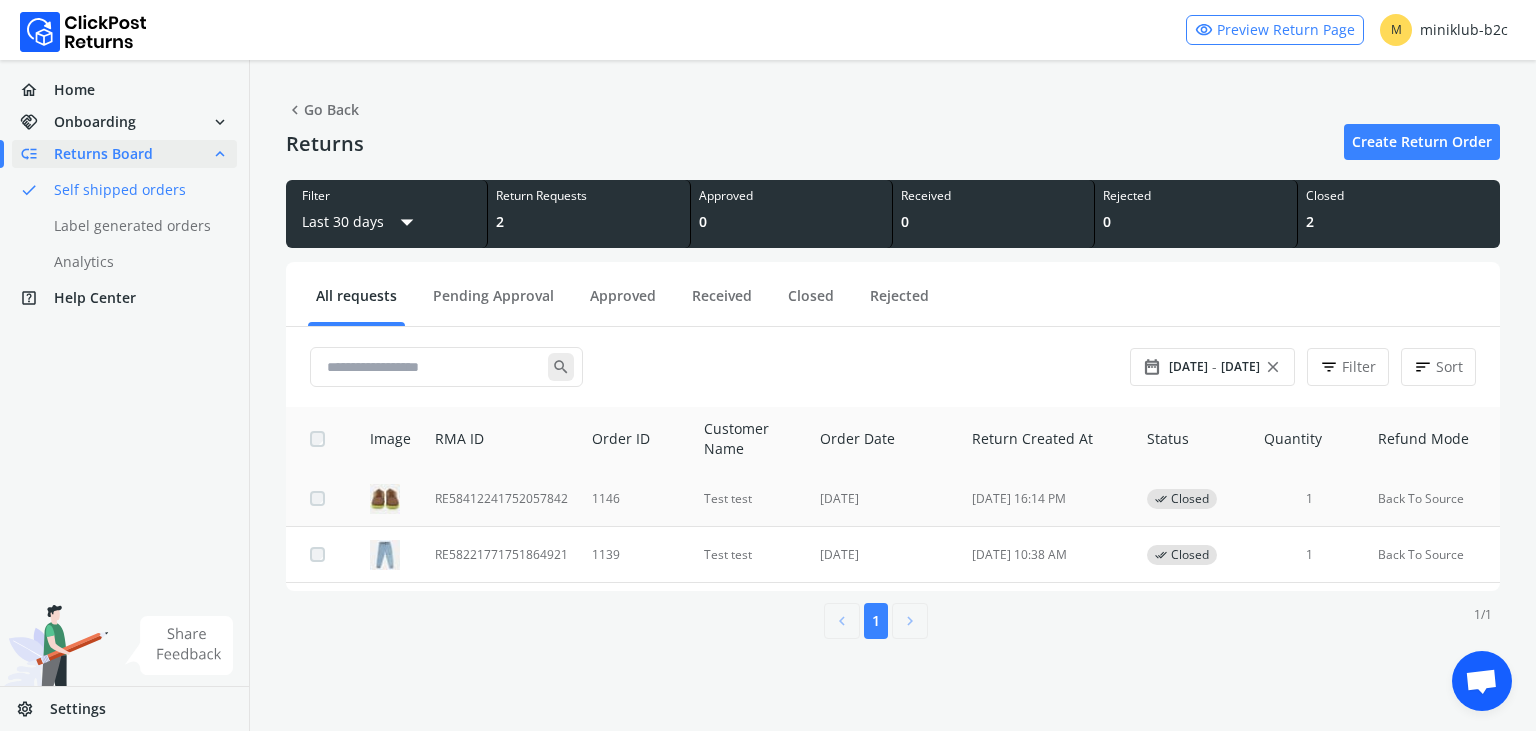 click on "RE58412241752057842" at bounding box center (501, 499) 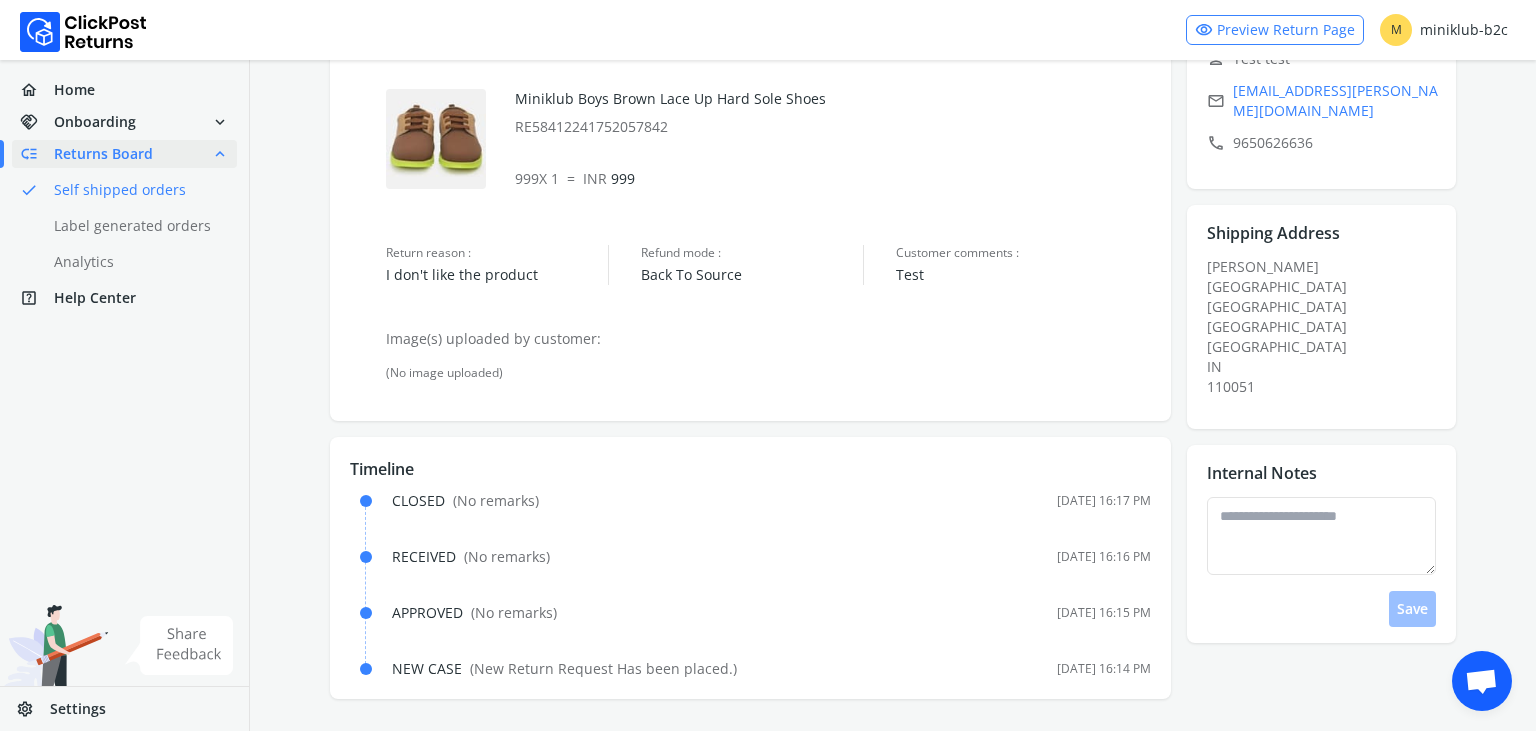 scroll, scrollTop: 0, scrollLeft: 0, axis: both 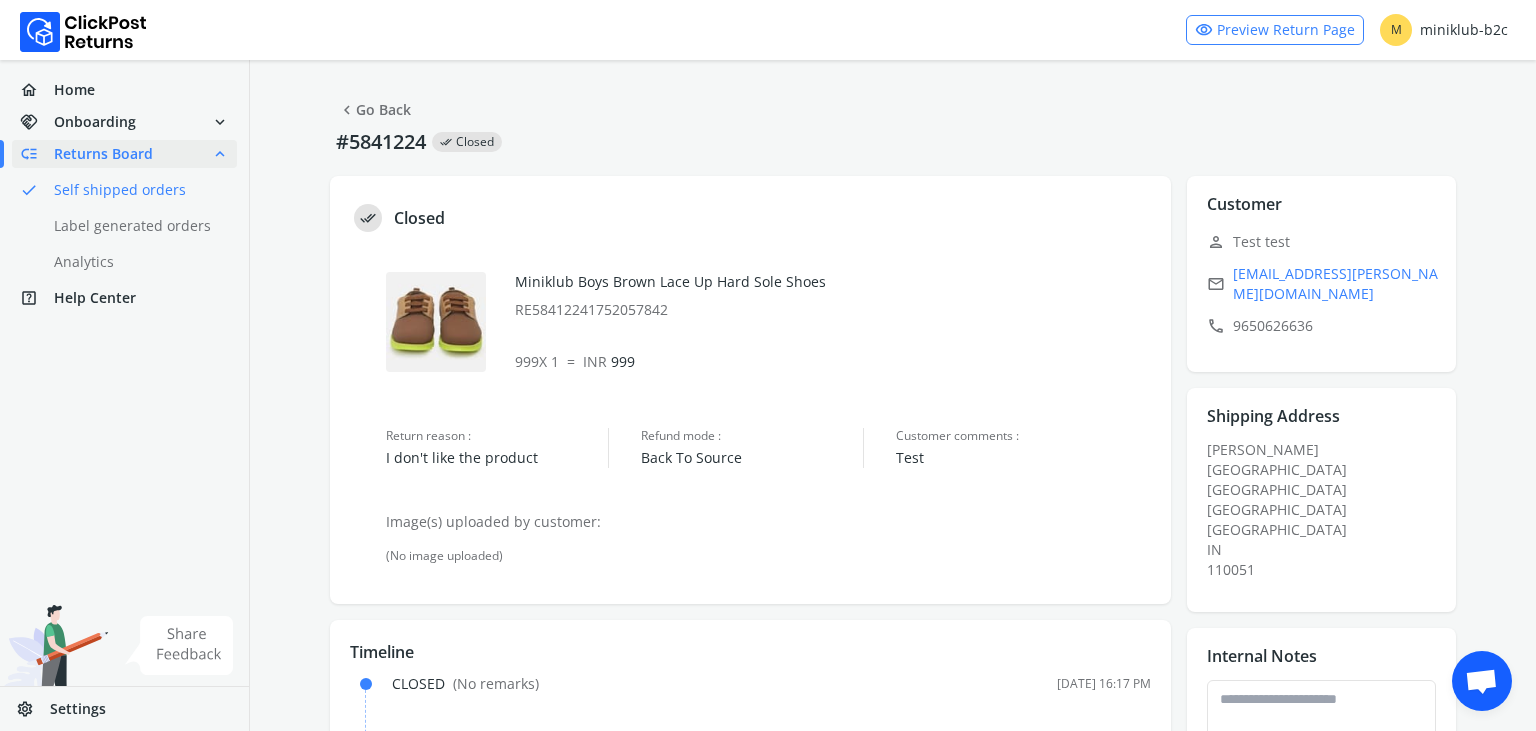 click on "chevron_left Go Back" at bounding box center (374, 110) 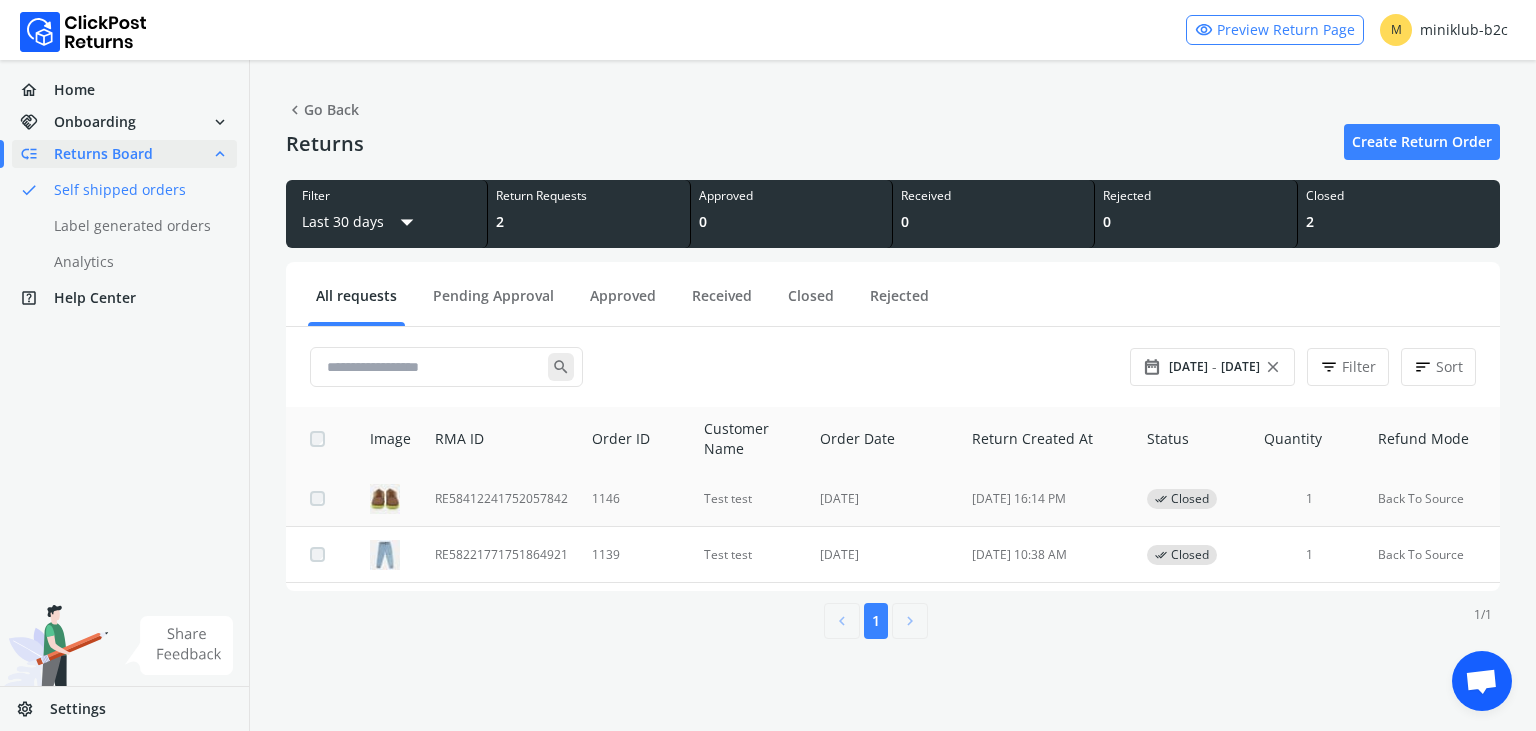 click on "done_all Closed" at bounding box center [1193, 499] 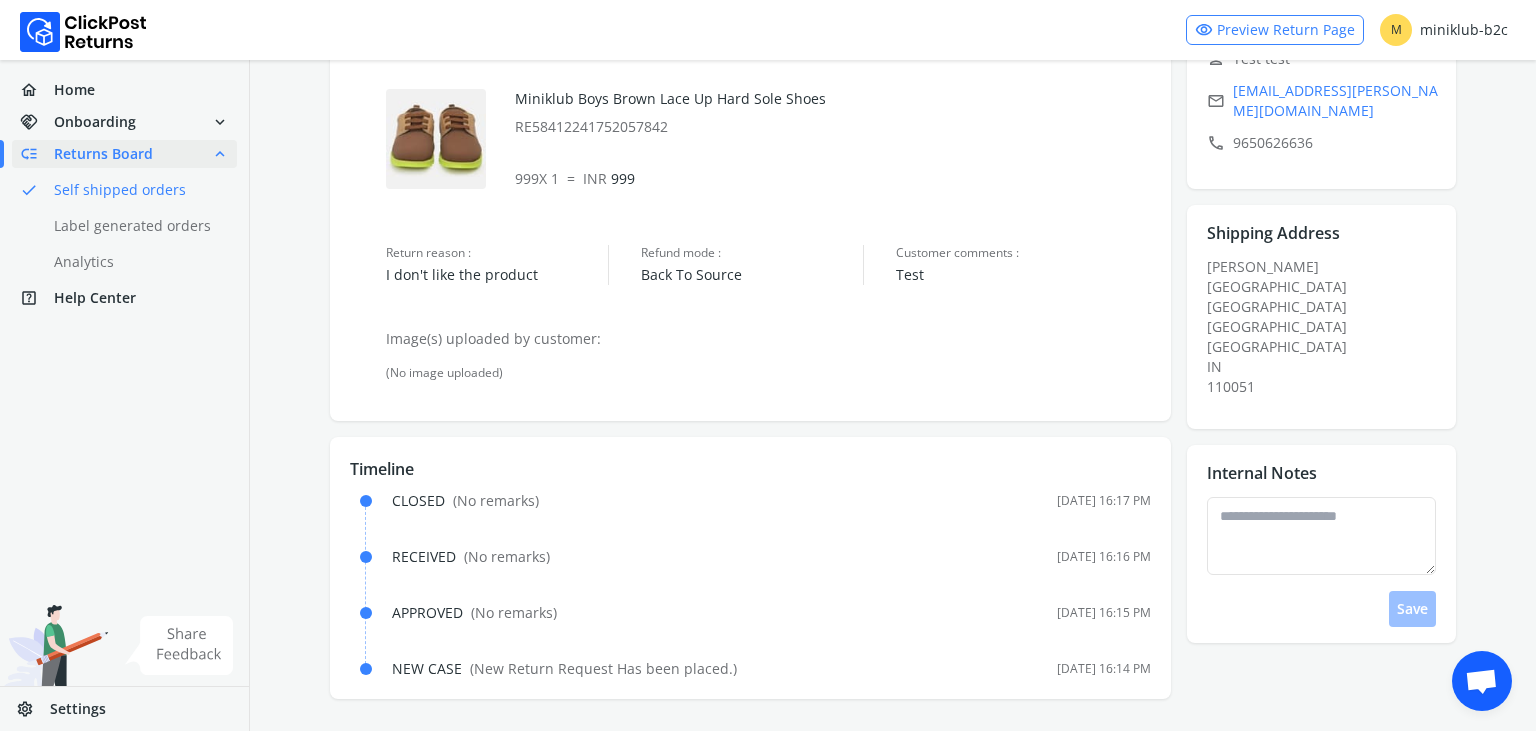 scroll, scrollTop: 0, scrollLeft: 0, axis: both 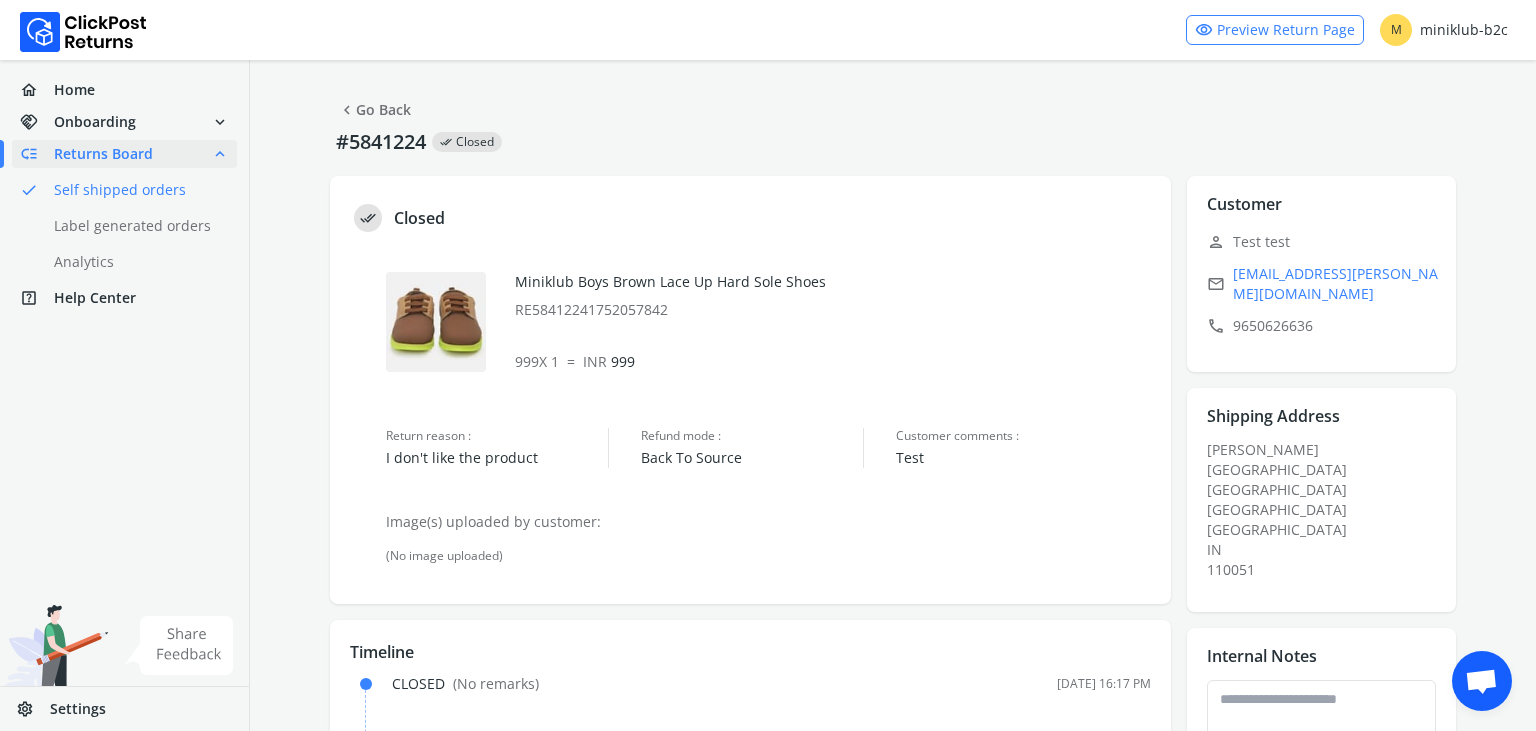 click on "chevron_left Go Back" at bounding box center (374, 110) 